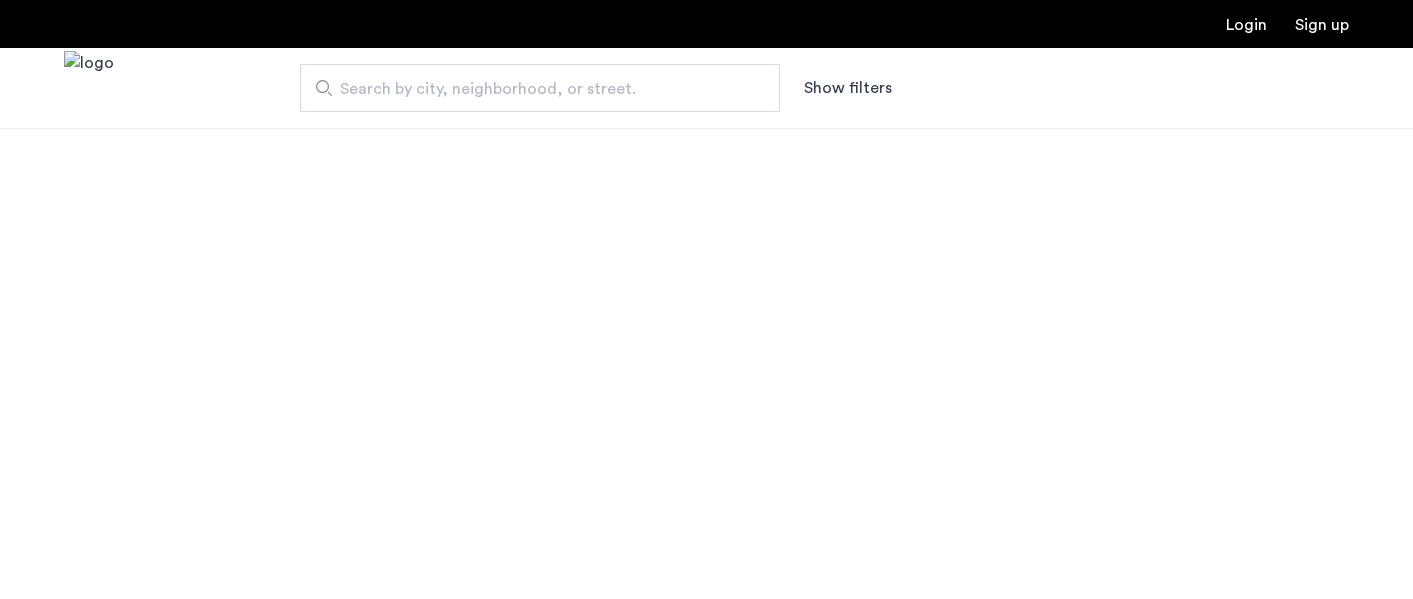 scroll, scrollTop: 0, scrollLeft: 0, axis: both 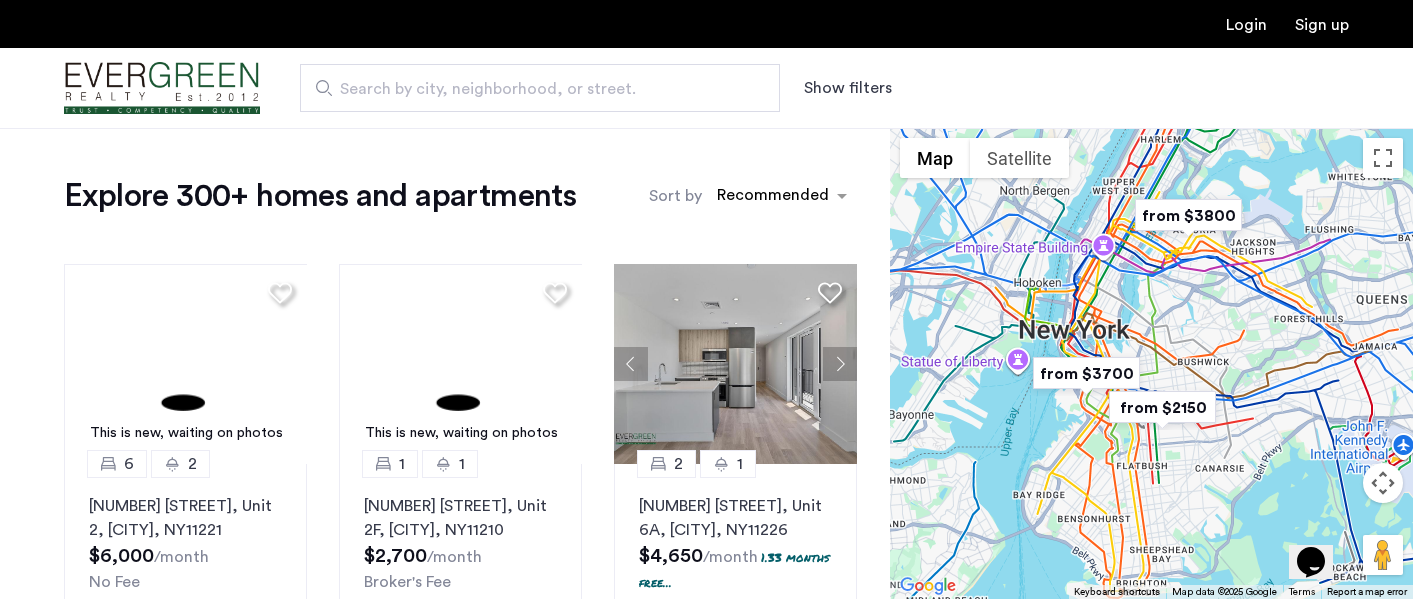 click at bounding box center (1162, 407) 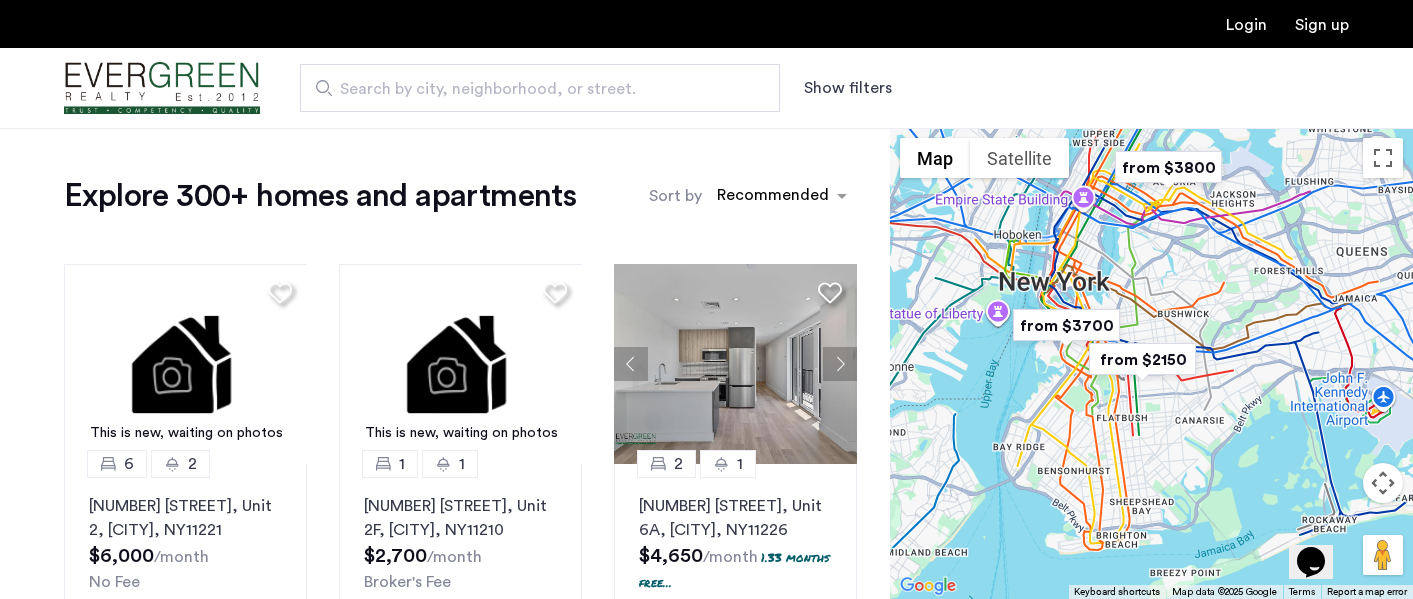 click at bounding box center (1142, 359) 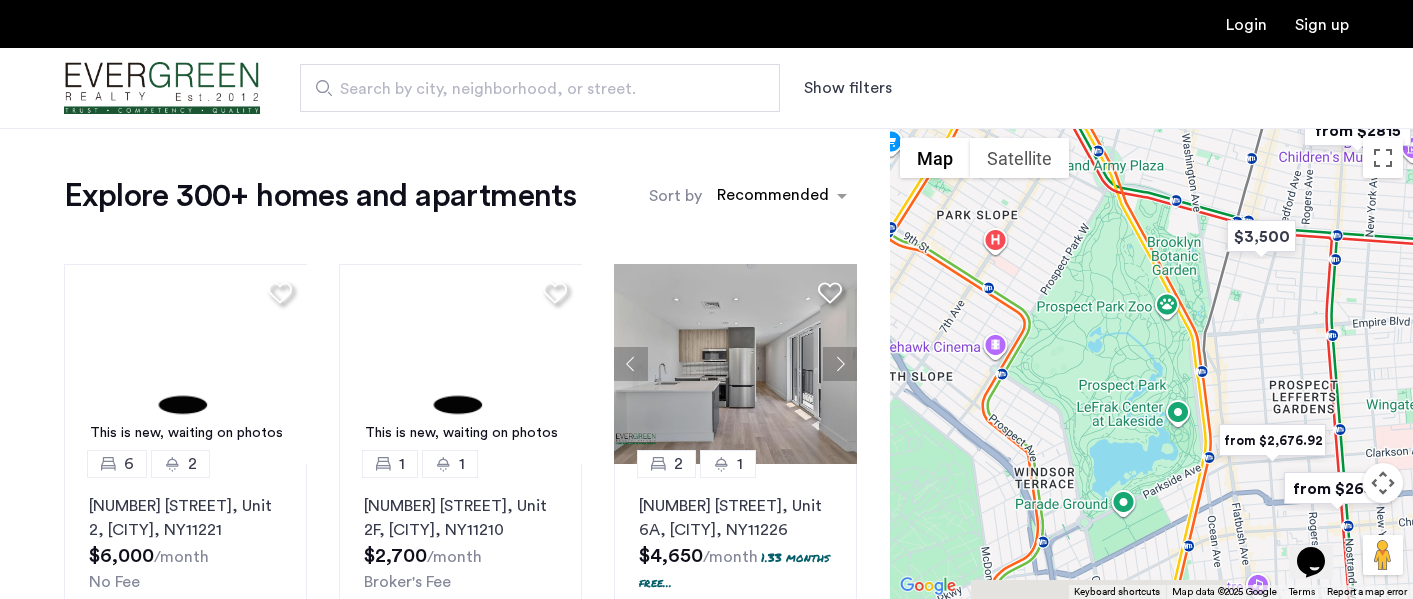 drag, startPoint x: 1272, startPoint y: 435, endPoint x: 1227, endPoint y: 386, distance: 66.52819 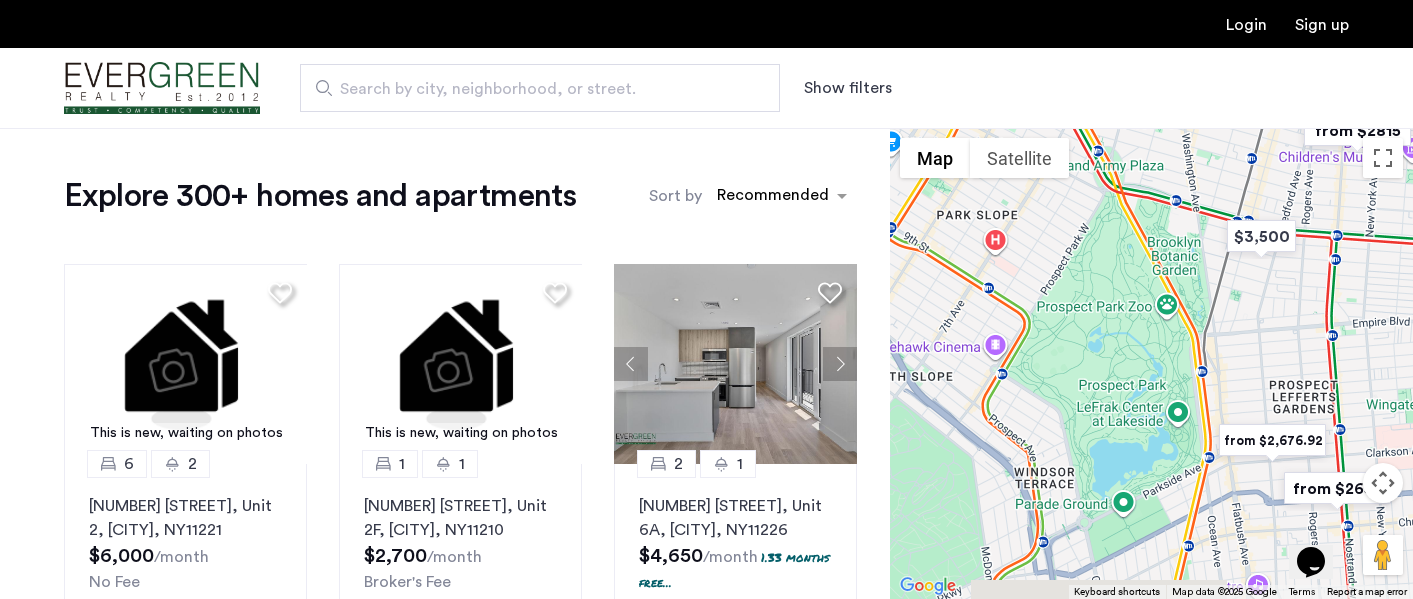 click on "To navigate, press the arrow keys." at bounding box center [1151, 363] 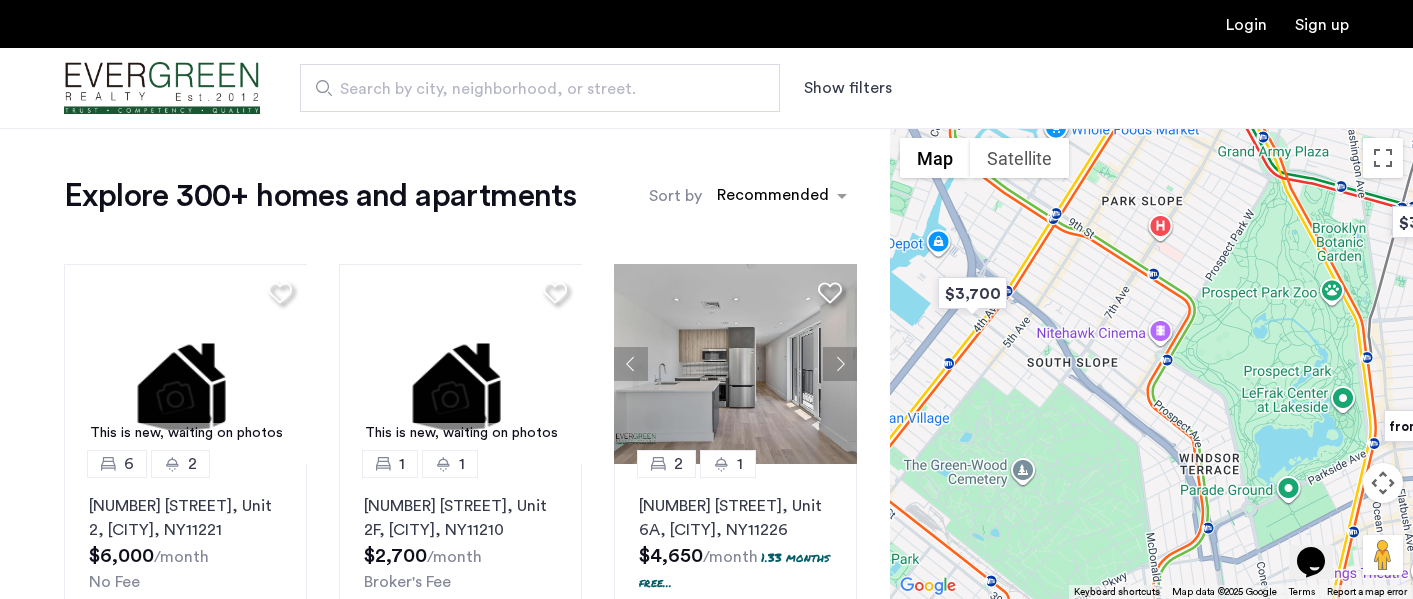 drag, startPoint x: 1162, startPoint y: 501, endPoint x: 1332, endPoint y: 488, distance: 170.49634 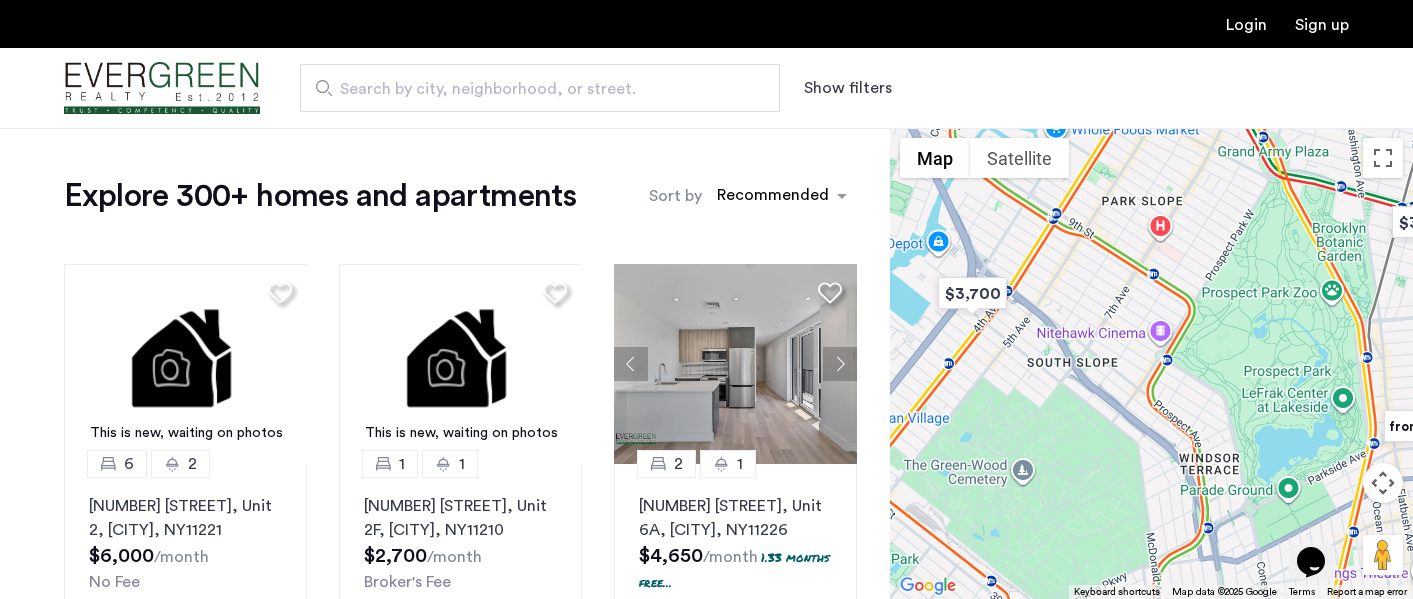click on "To navigate, press the arrow keys." at bounding box center (1151, 363) 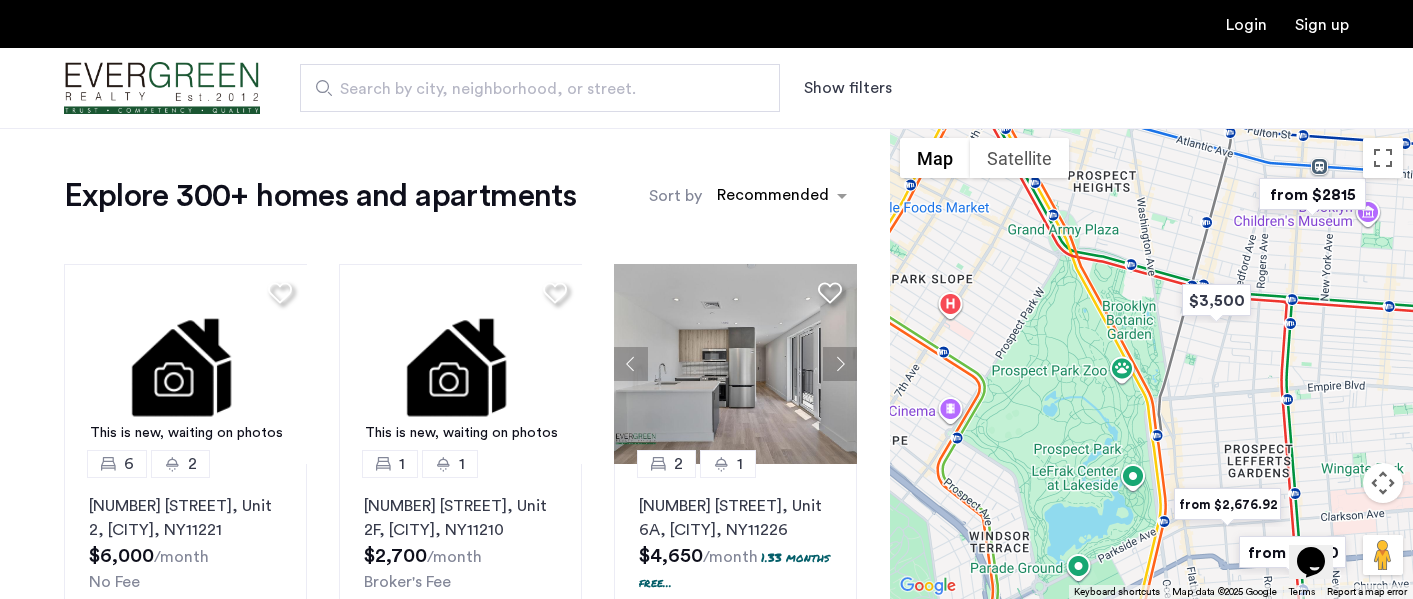 drag, startPoint x: 1162, startPoint y: 280, endPoint x: 866, endPoint y: 350, distance: 304.16443 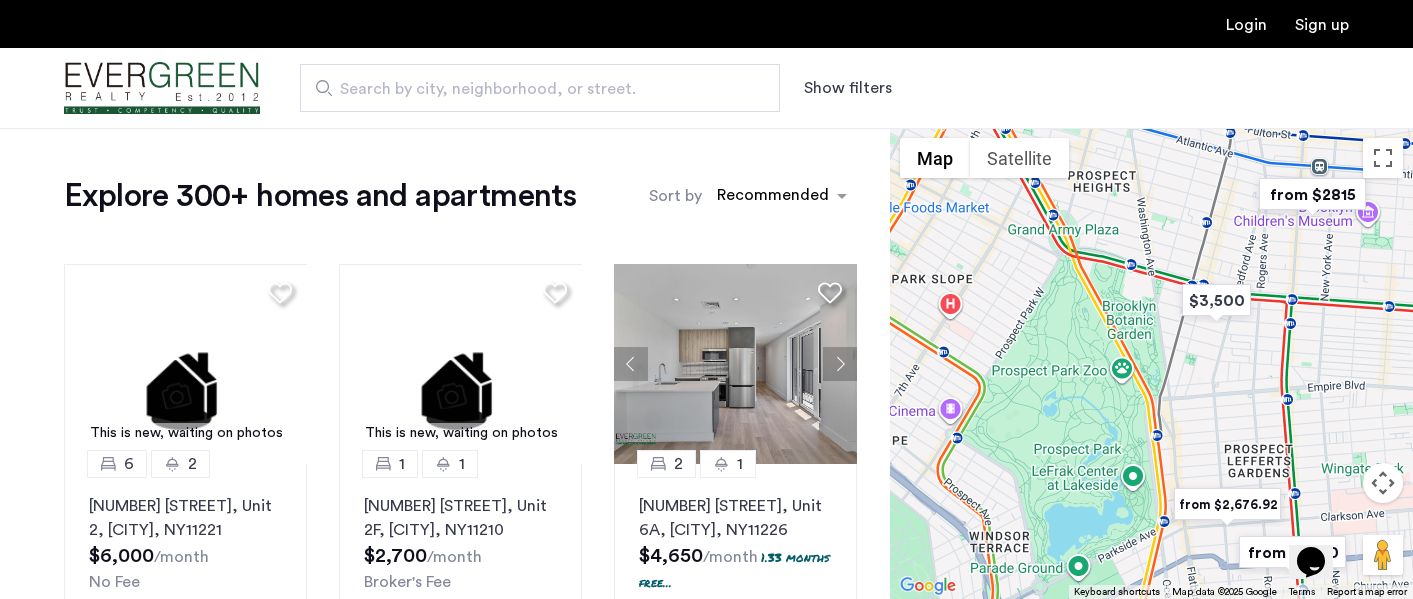 click on "Explore 300+ homes and apartments  Sort by Recommended This is new, waiting on photos 6 2 512 Kosciuszko Street, Unit 2, Brooklyn , NY  11221  $6,000  /month No Fee This is new, waiting on photos 1 1 1380 Flatbush Avenue, Unit 2F, Brooklyn , NY  11210  $2,700  /month Broker's Fee 2 1 2605 Snyder Avenue, Unit 6A, Brooklyn , NY  11226  $4,650  /month  1.33 months free...  No Fee Net Effective: $4,134.63 2 1 242 Newkirk Avenue, Unit 4E, Brooklyn , NY  11230  $2,911  /month No Fee 0 1 290 Linden Boulevard, Unit 4E, Brooklyn , NY  11226  $2,650  /month No Fee This is new, waiting on photos 2 1 40 Malcolm X Boulevard, Unit 3B, Brooklyn , NY  11221  $3,278  /month Broker's Fee 1 1 785 East 34th Street, Unit 2B, Brooklyn , NY  11210  $2,800  /month No Fee 1 1.5 1778 Bergen Street, Unit 1A, Brooklyn , NY  11233  $2,750  /month No Fee This is new, waiting on photos 3 1 364 Bainbridge Street, Unit 4, Brooklyn , NY  11233  $3,600  /month  1 months free...  No Fee Net Effective: $3,300.00 2 1 , NY  11226  $4,200" 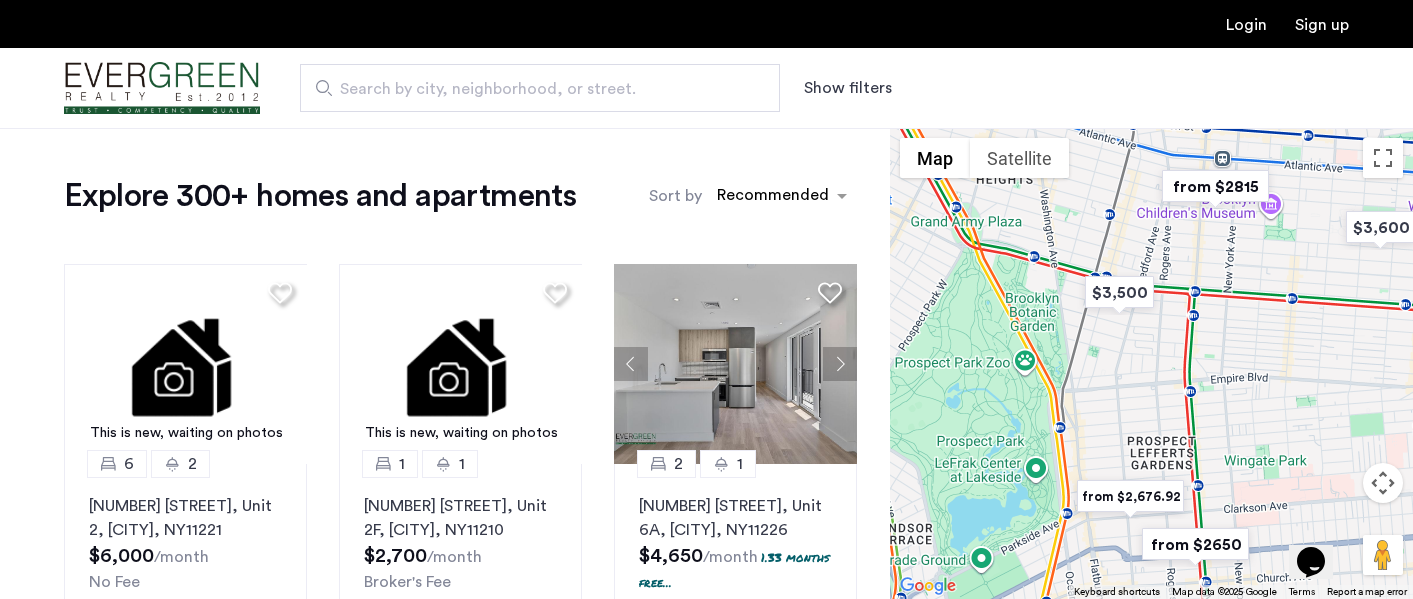 click at bounding box center [1215, 186] 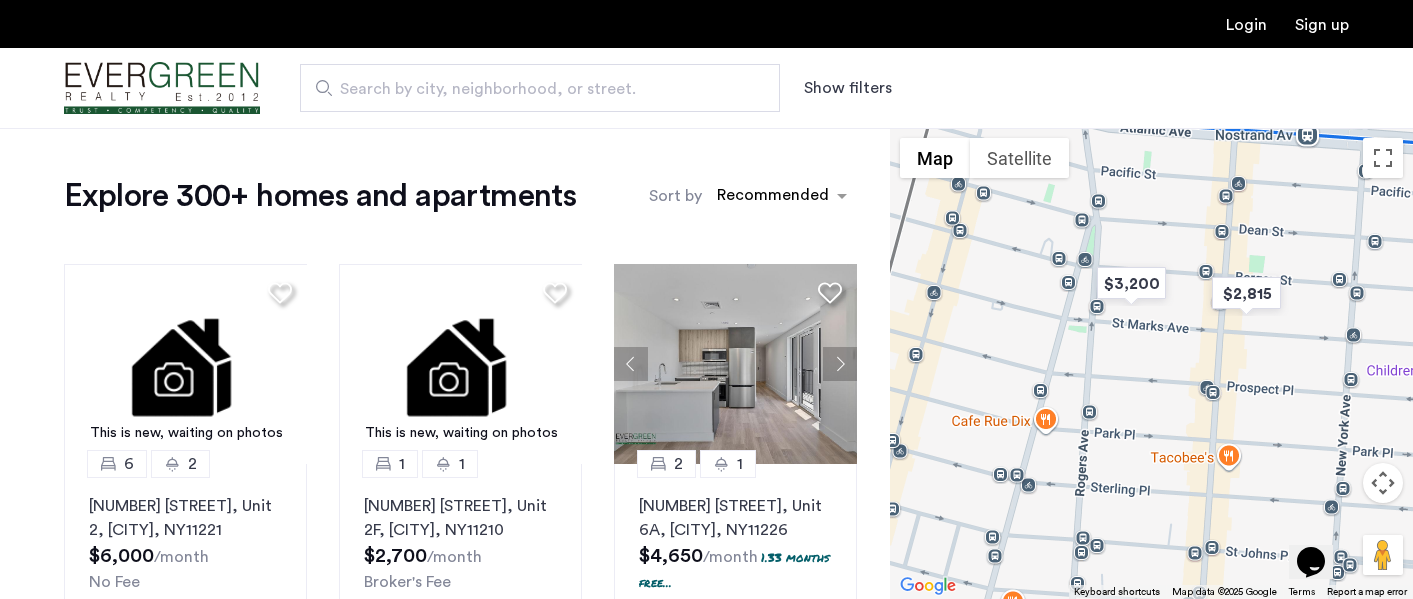drag, startPoint x: 998, startPoint y: 362, endPoint x: 1146, endPoint y: 347, distance: 148.7582 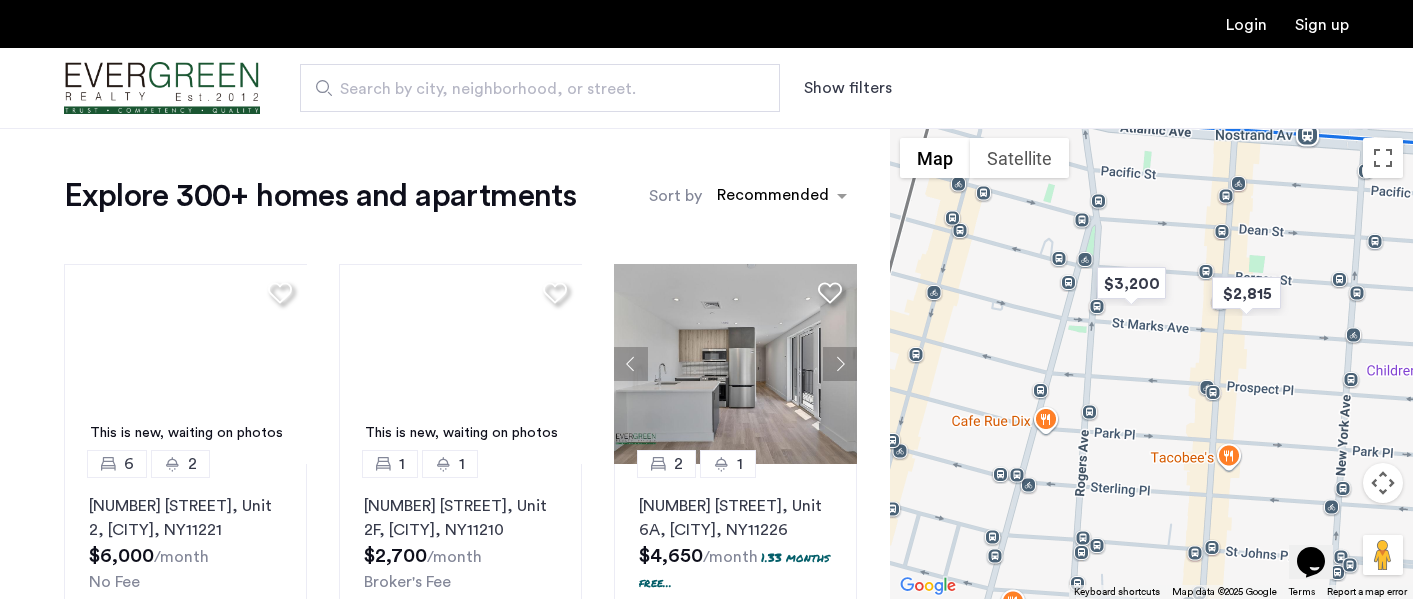click on "To navigate, press the arrow keys." at bounding box center [1151, 363] 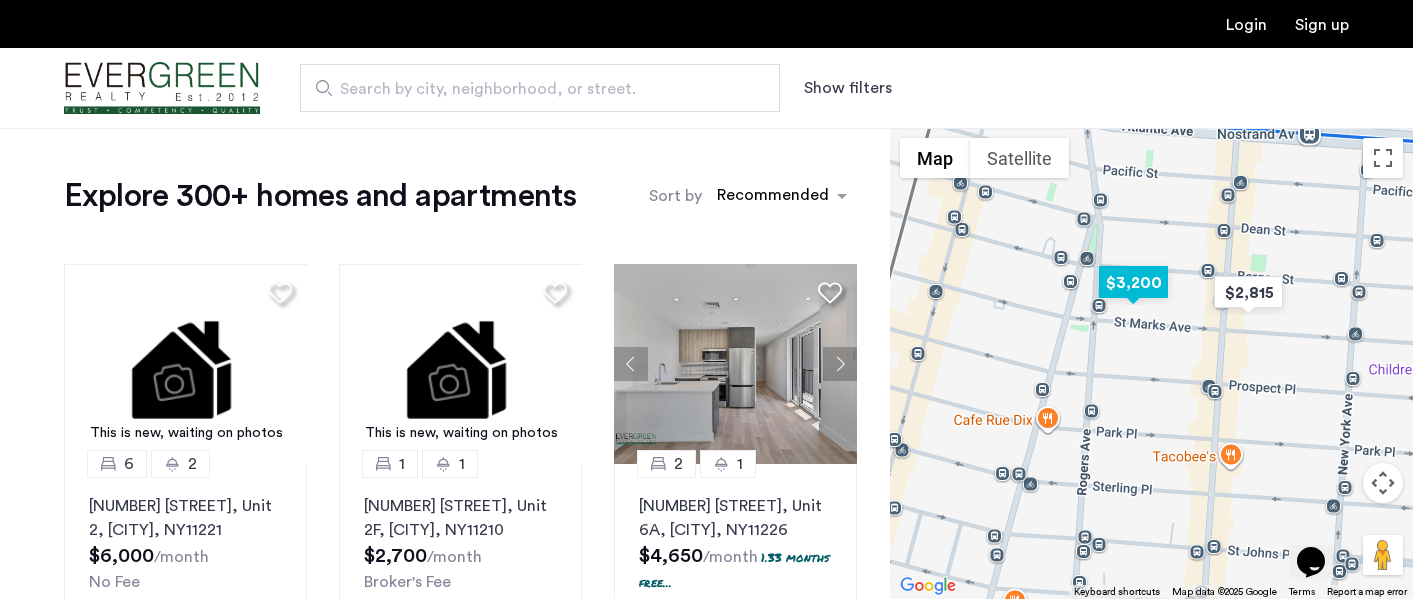 click at bounding box center [1133, 282] 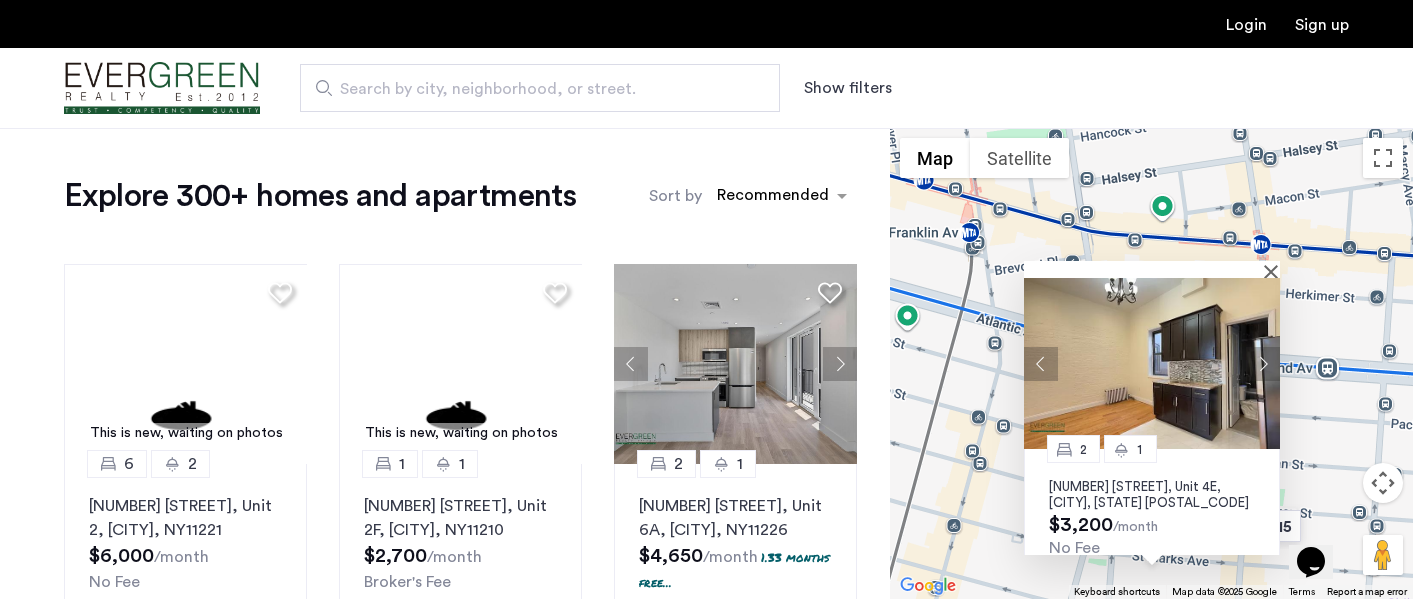 click at bounding box center [1263, 363] 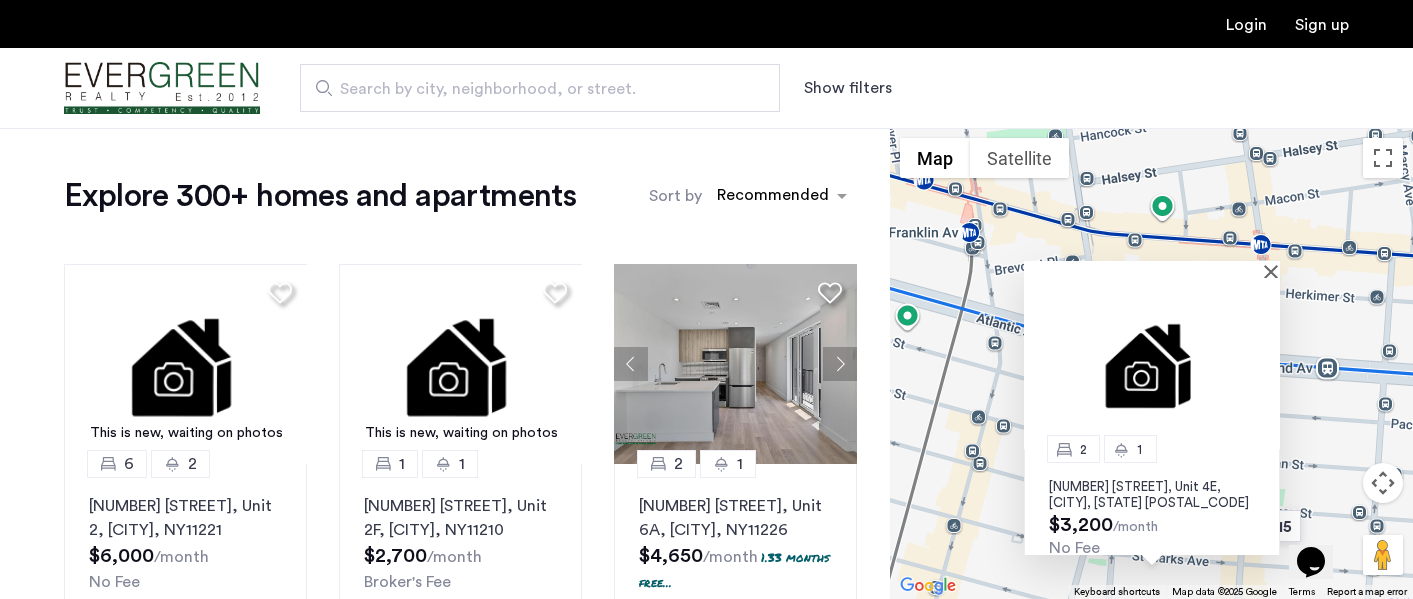 click at bounding box center (1152, 363) 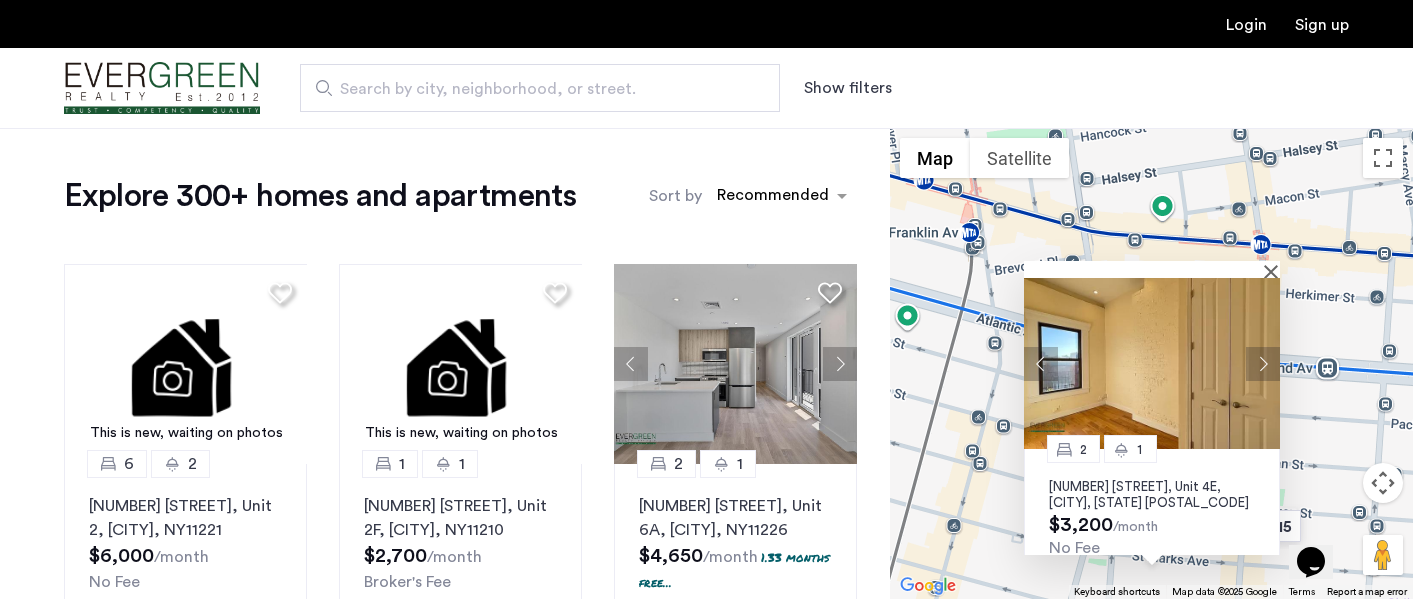 click at bounding box center [1263, 363] 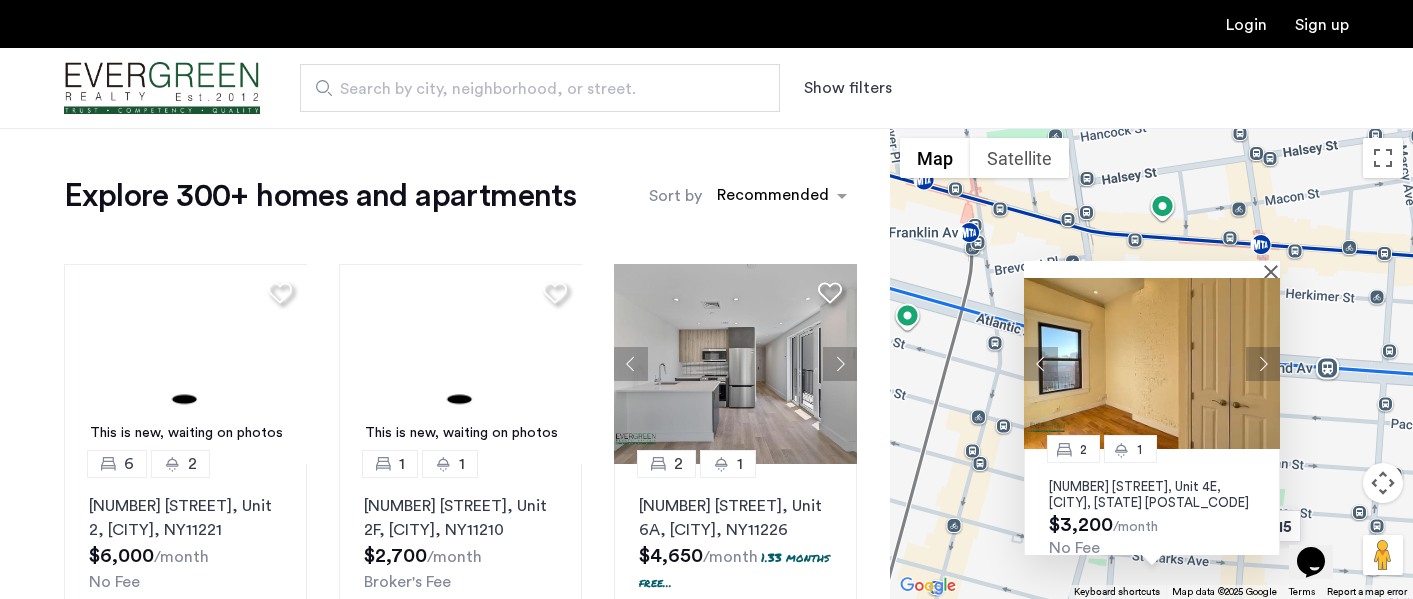 click at bounding box center [1263, 363] 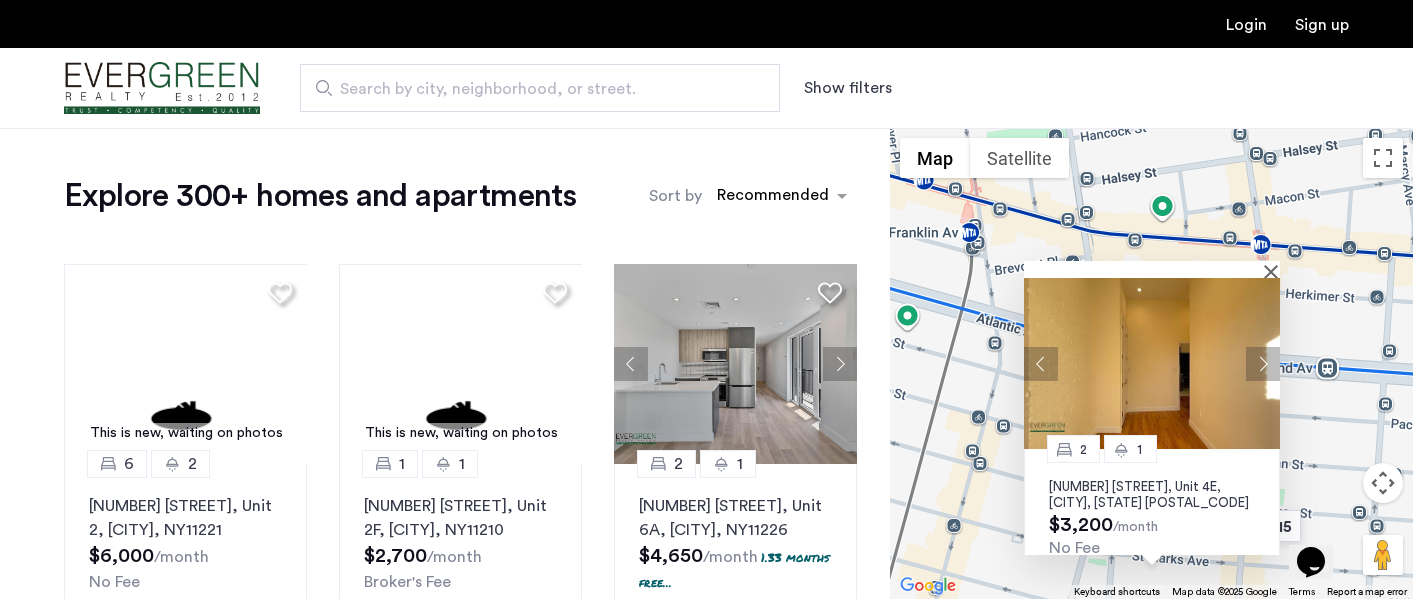 click at bounding box center [1263, 363] 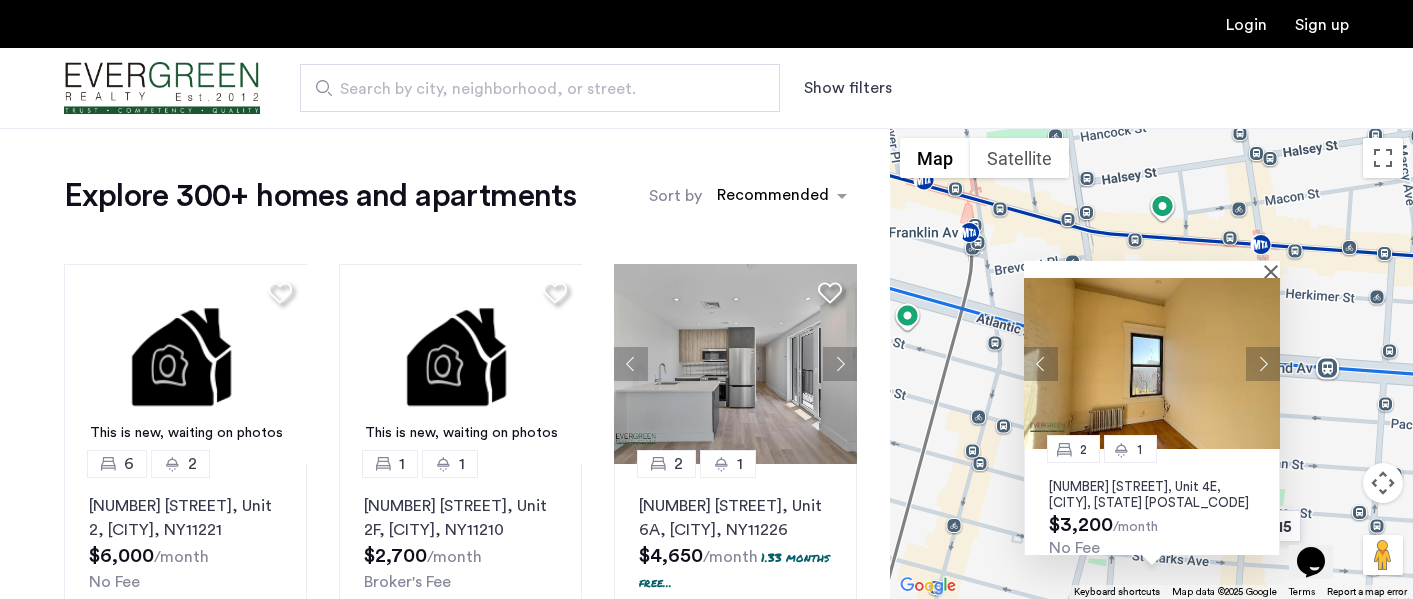 click at bounding box center [1263, 363] 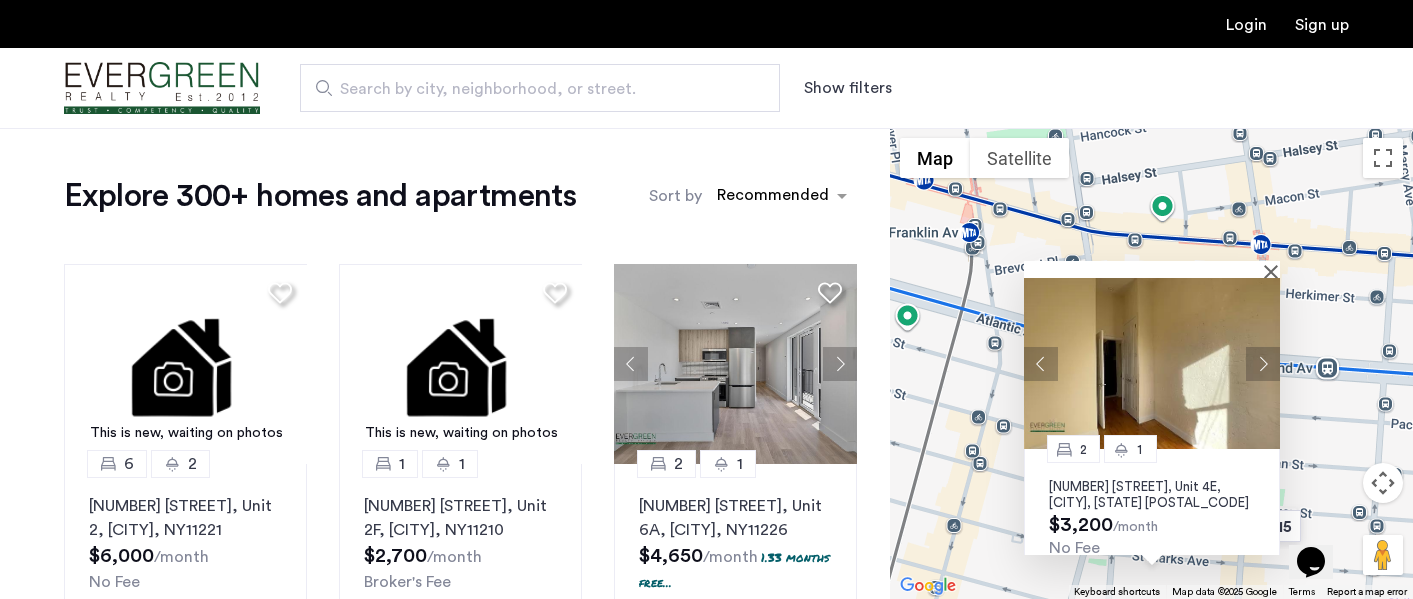 click at bounding box center (1263, 363) 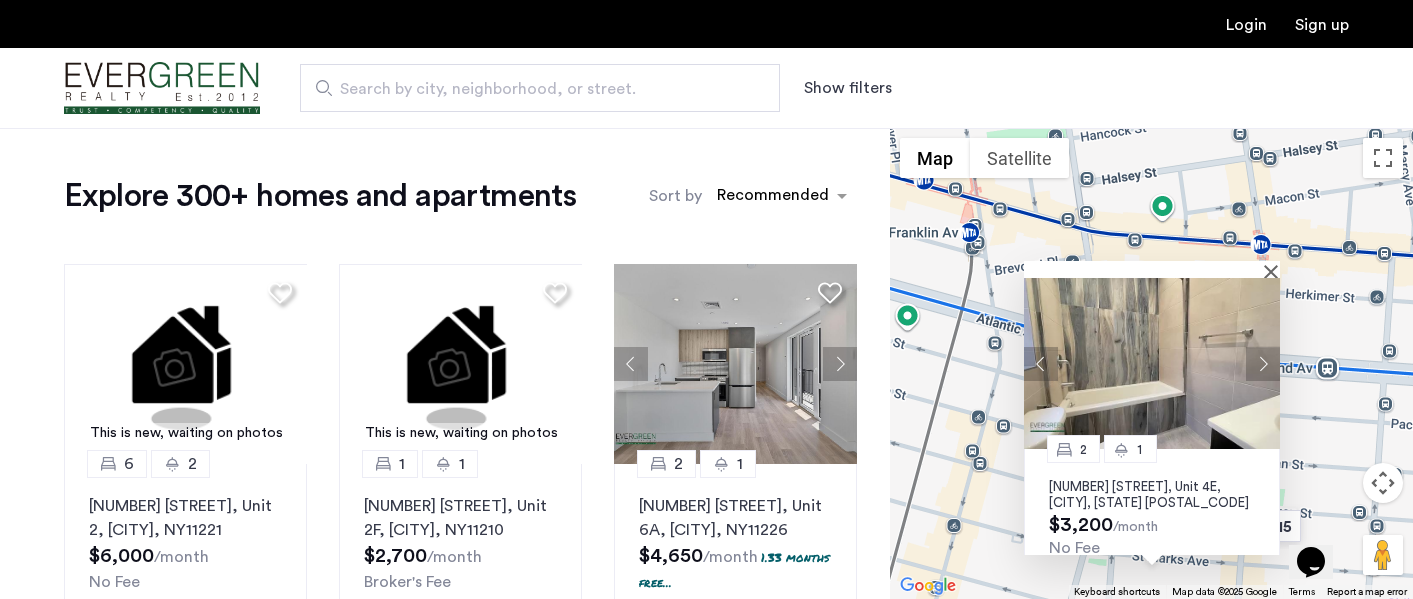 click at bounding box center [1263, 363] 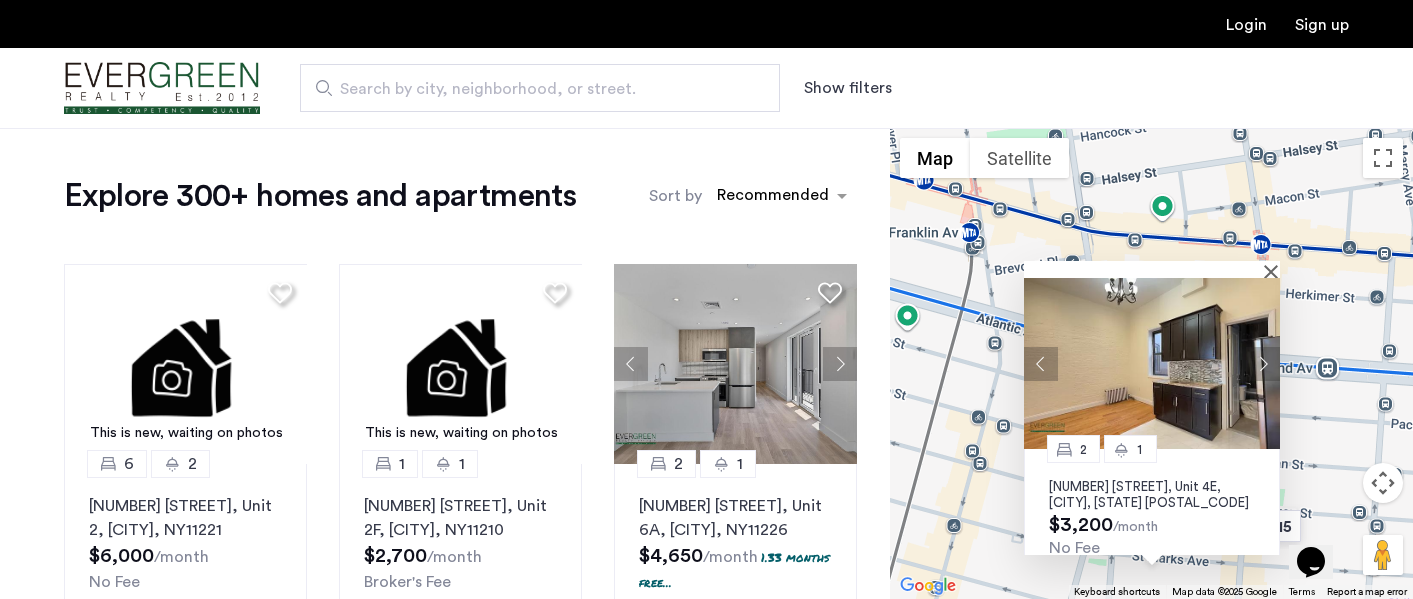 click at bounding box center (1263, 363) 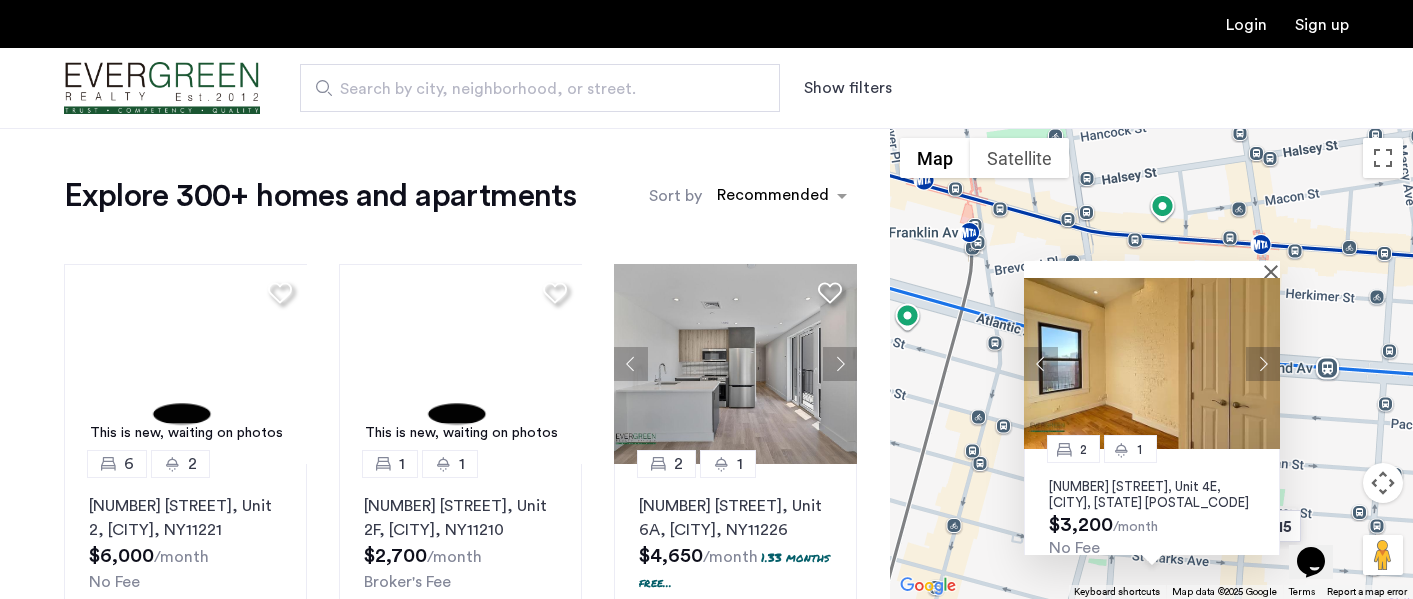 click at bounding box center (1263, 363) 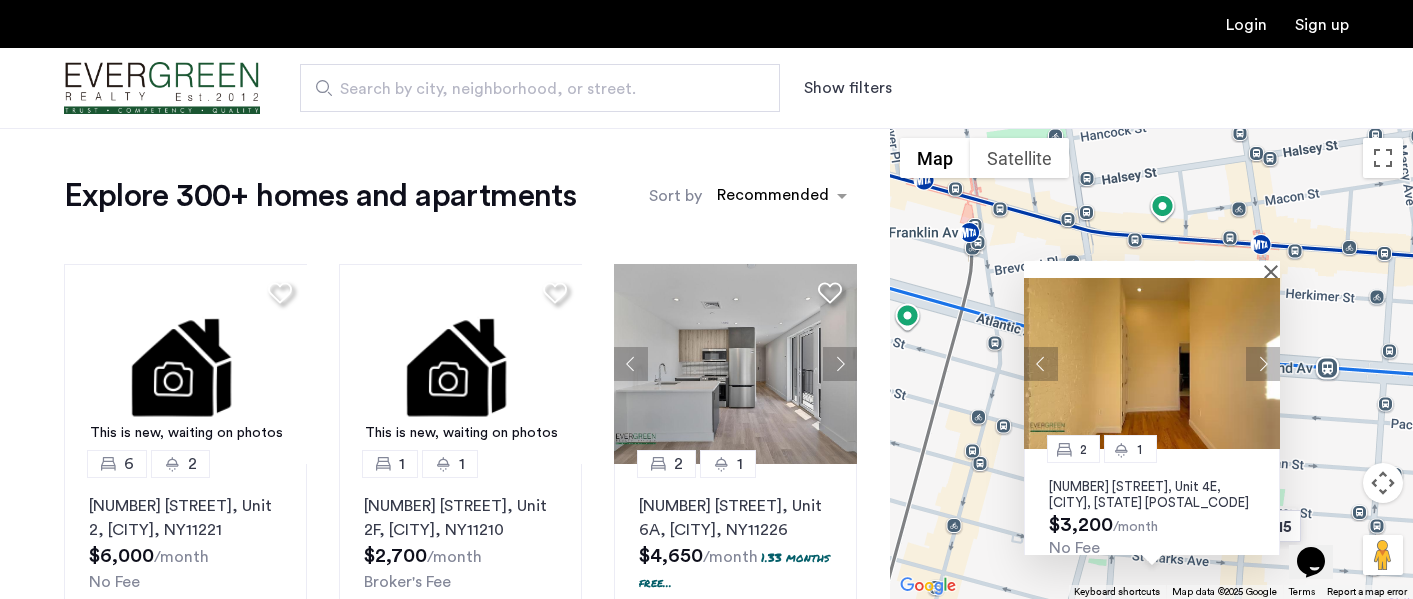 click at bounding box center (1263, 363) 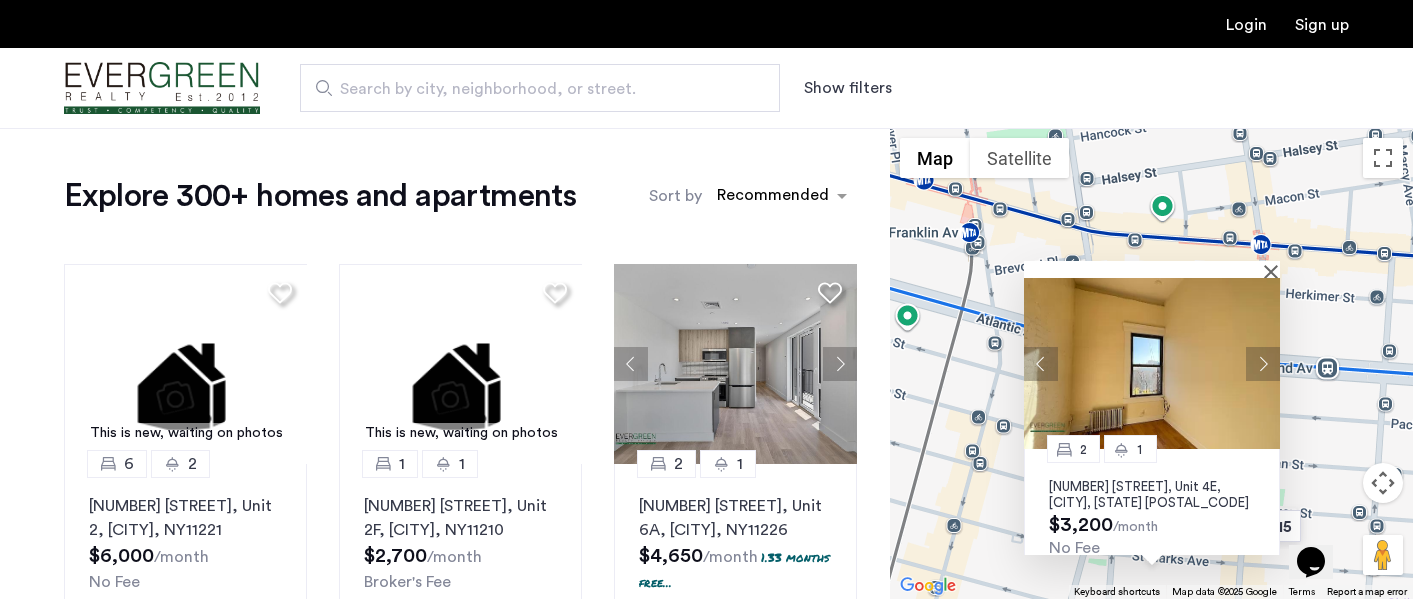 click at bounding box center [1263, 363] 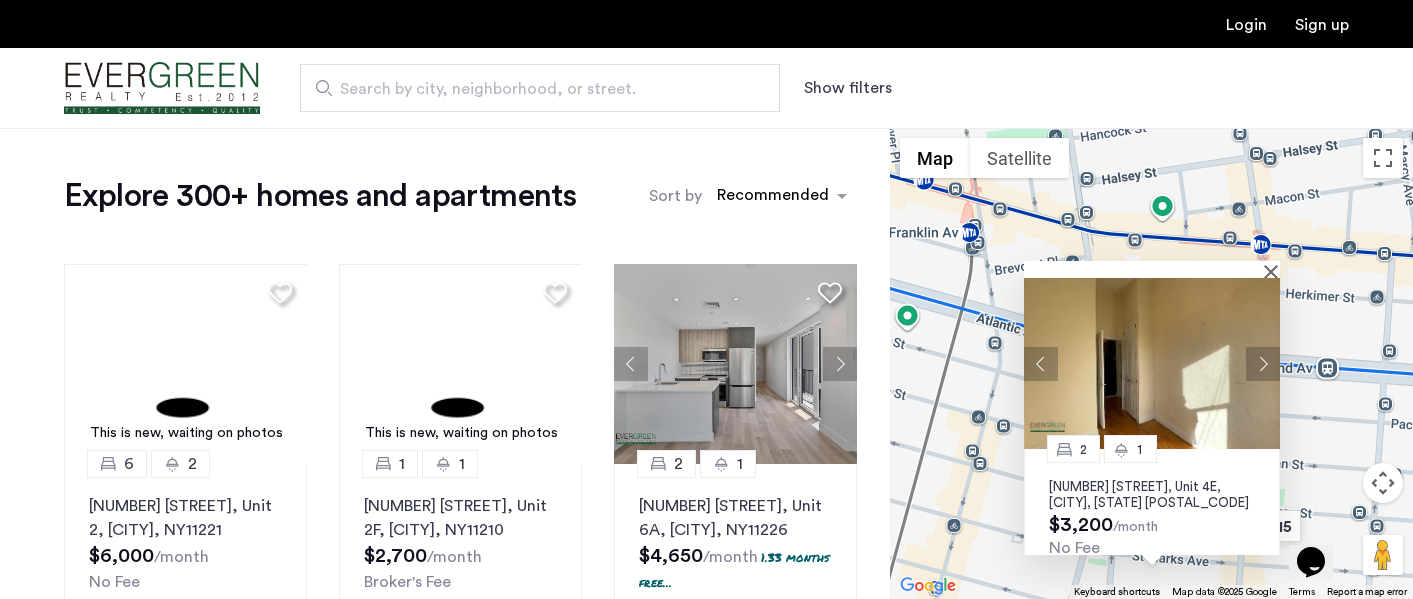 click at bounding box center (1275, 271) 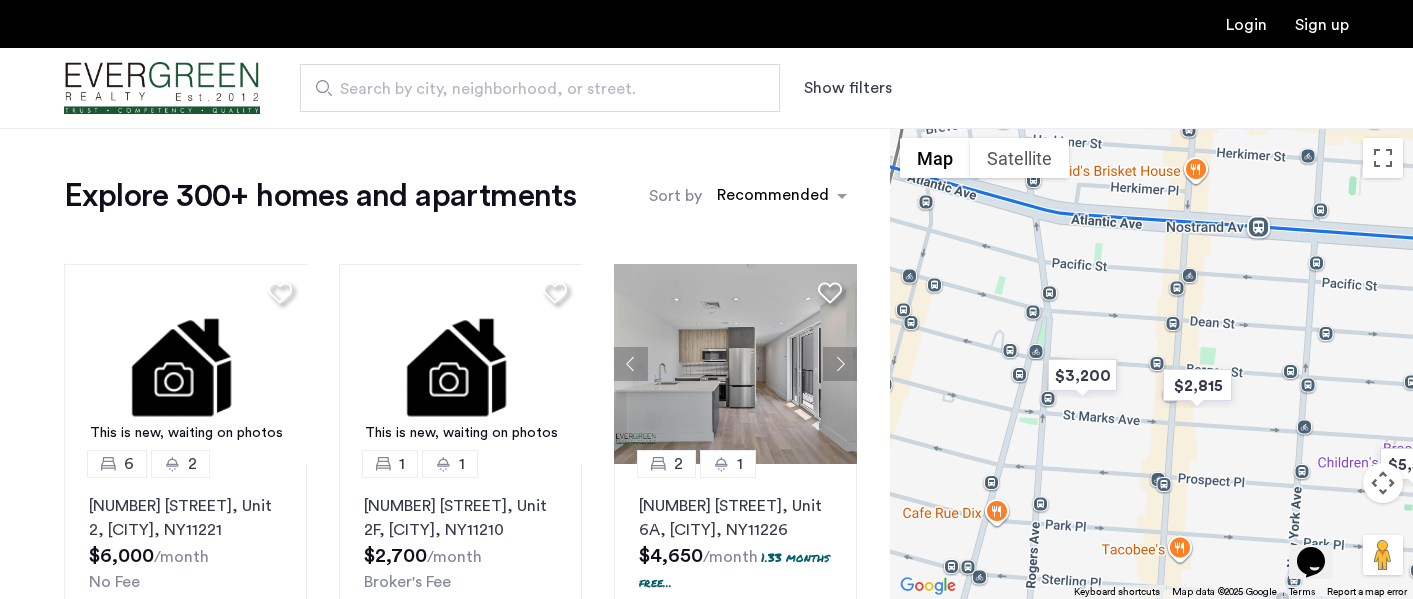 drag, startPoint x: 1243, startPoint y: 442, endPoint x: 1171, endPoint y: 294, distance: 164.58432 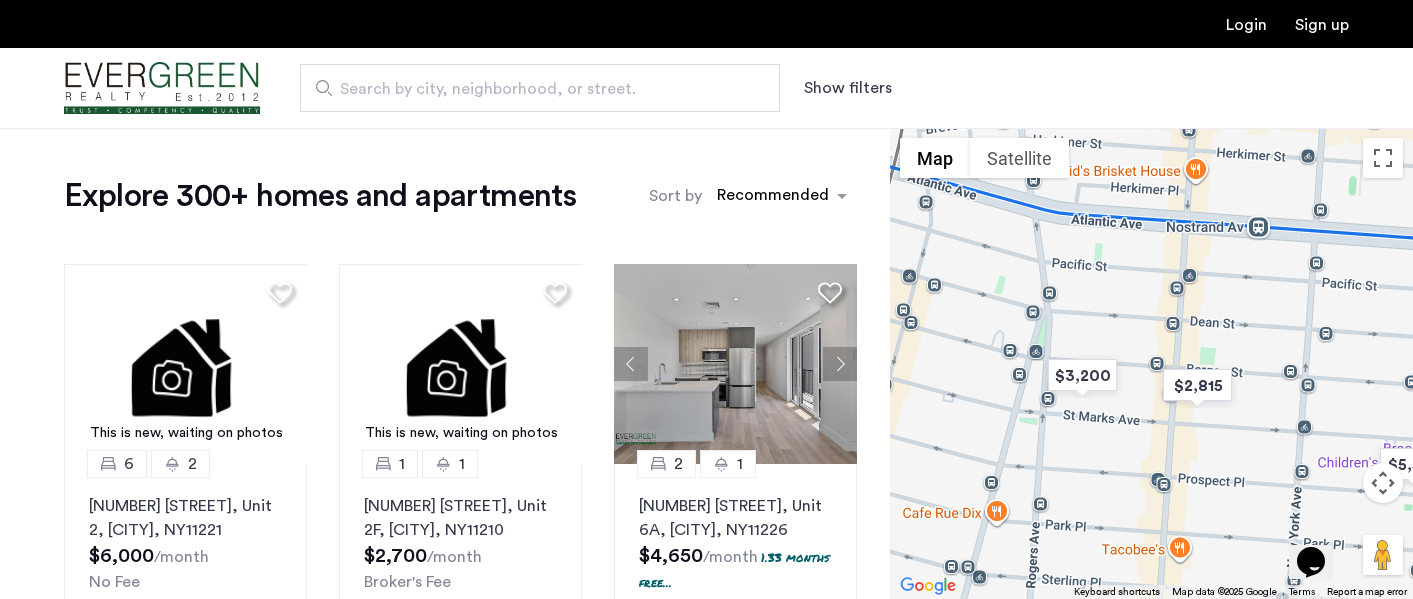 click at bounding box center [1151, 363] 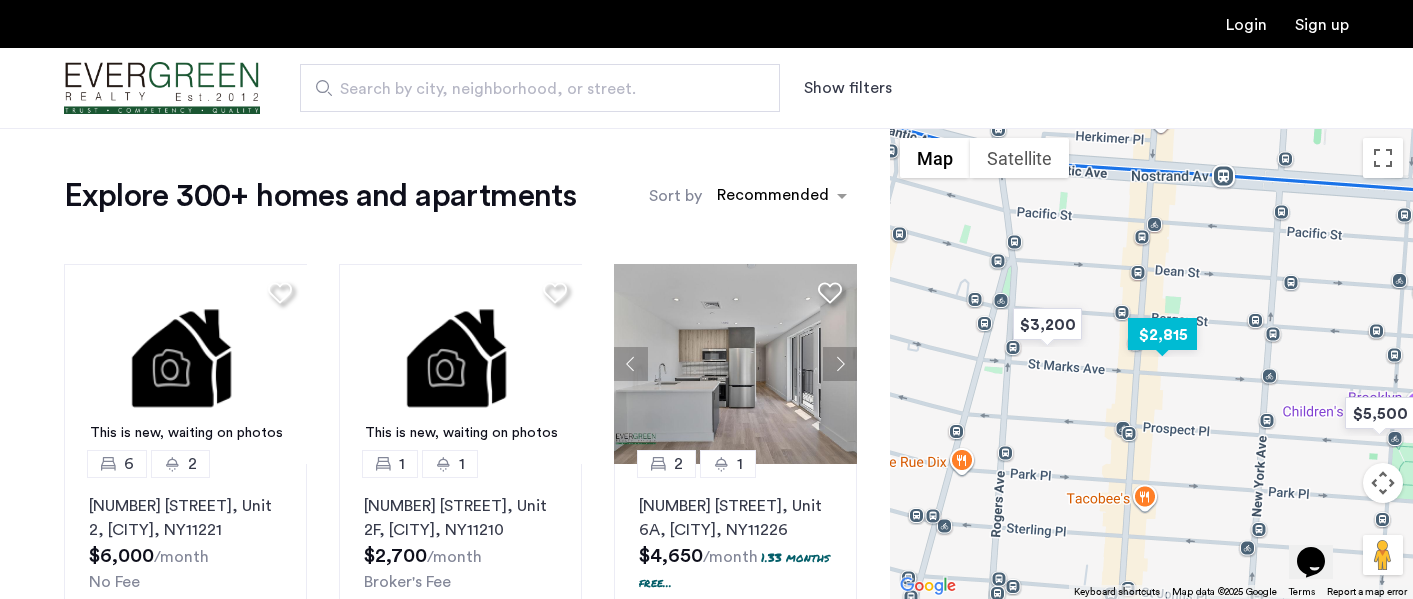 click at bounding box center [1162, 334] 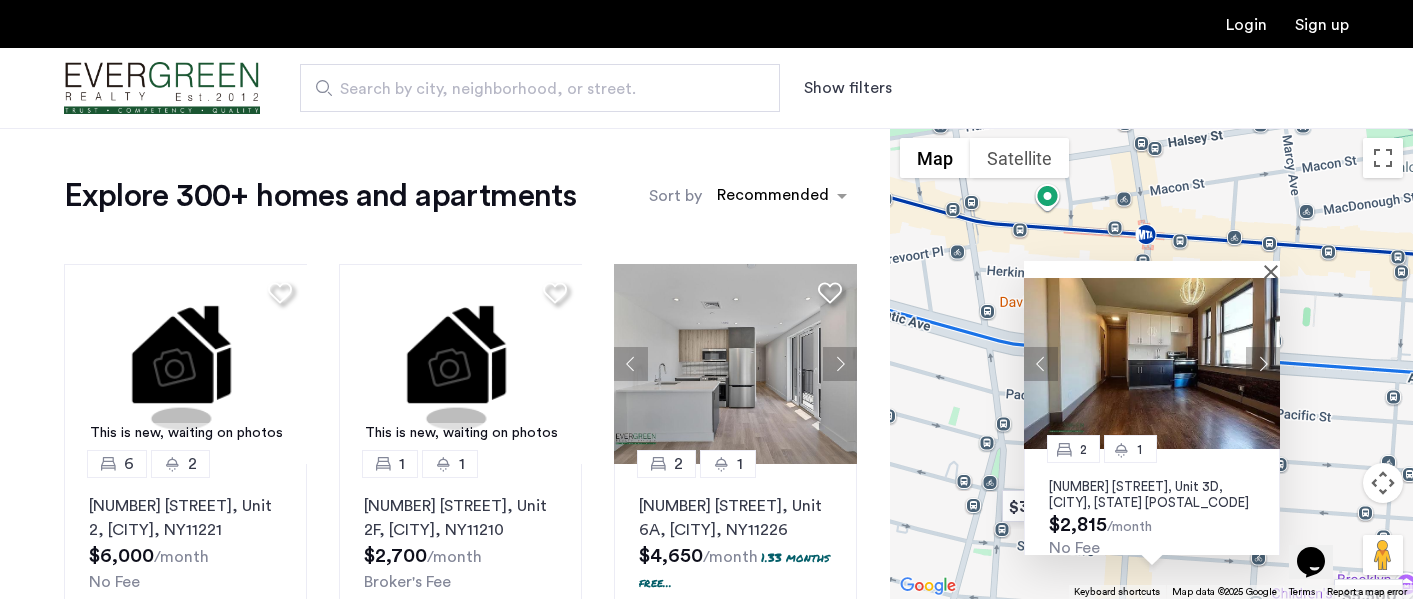 click at bounding box center [1263, 363] 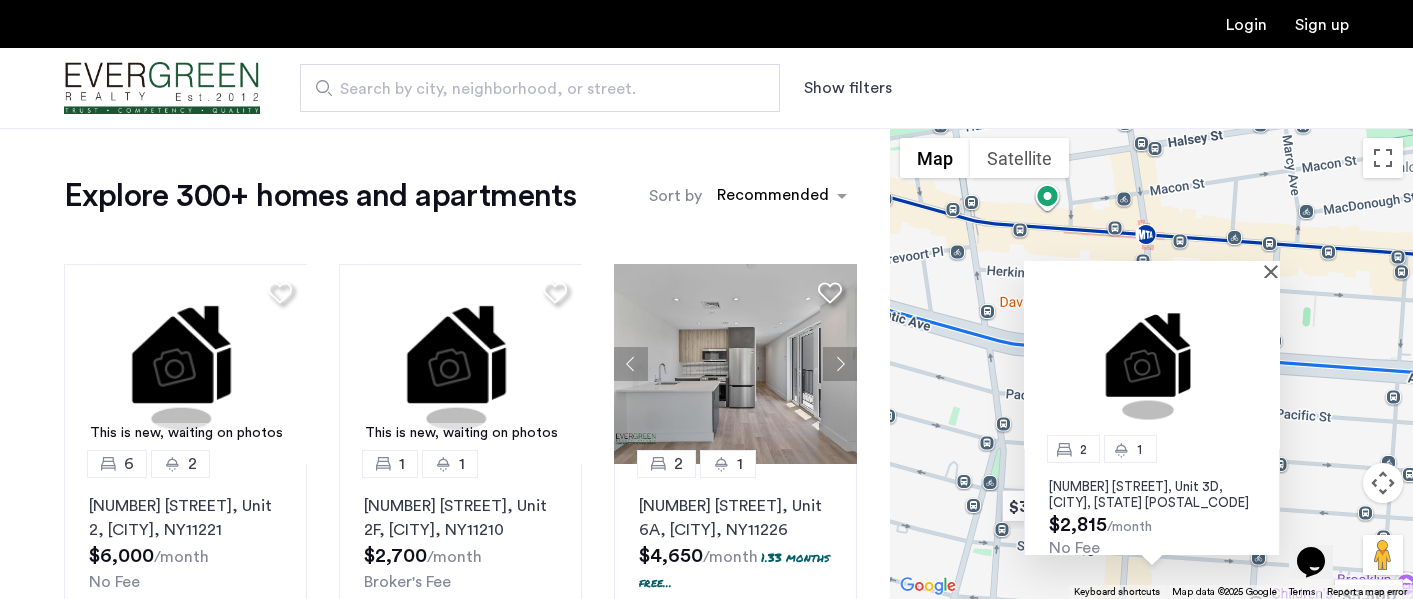 click at bounding box center [1152, 363] 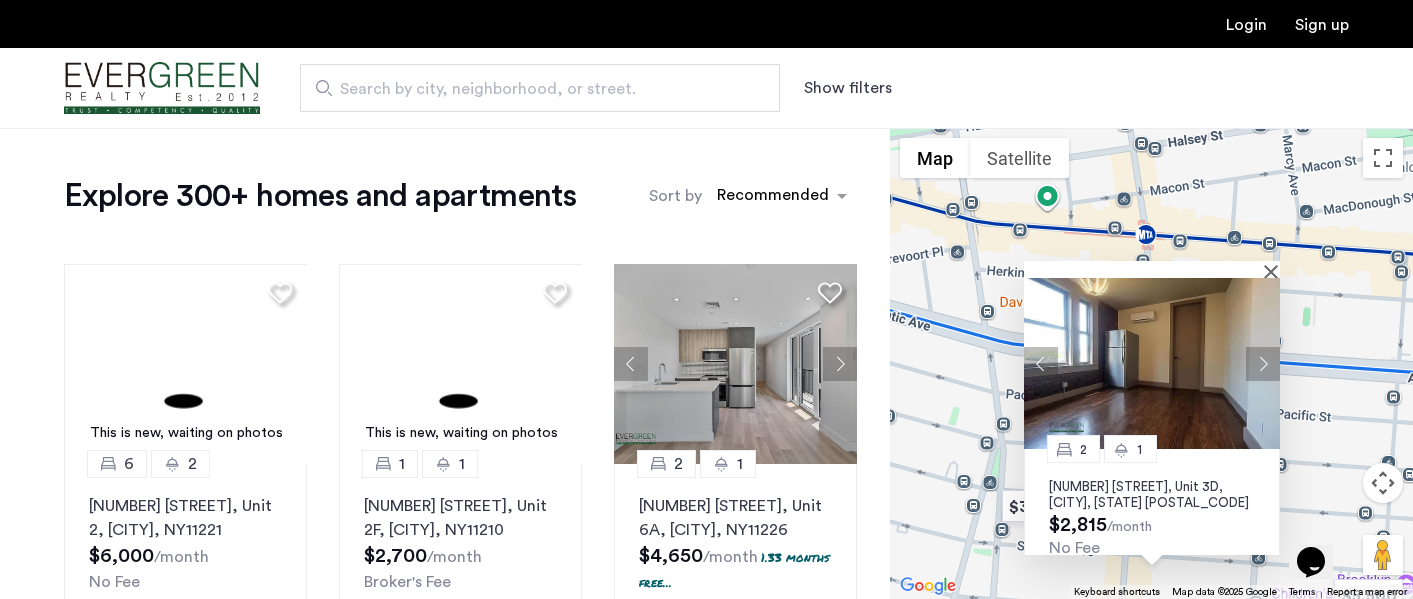 click at bounding box center [1263, 363] 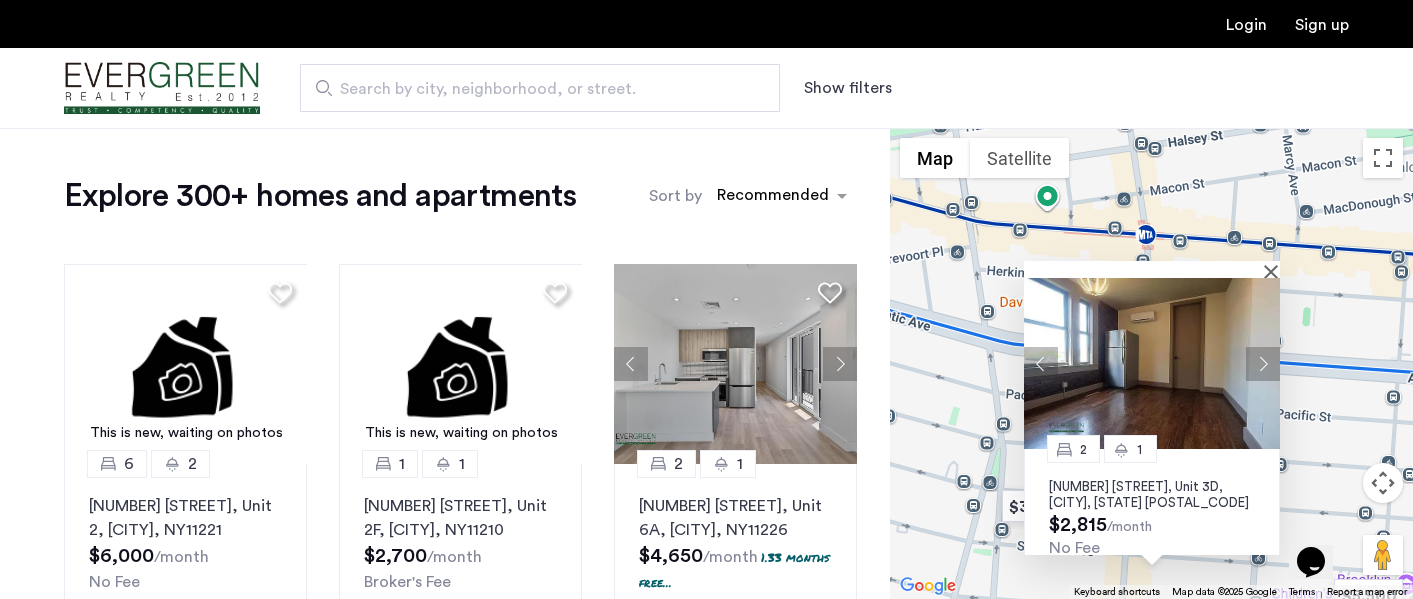 click at bounding box center [1263, 363] 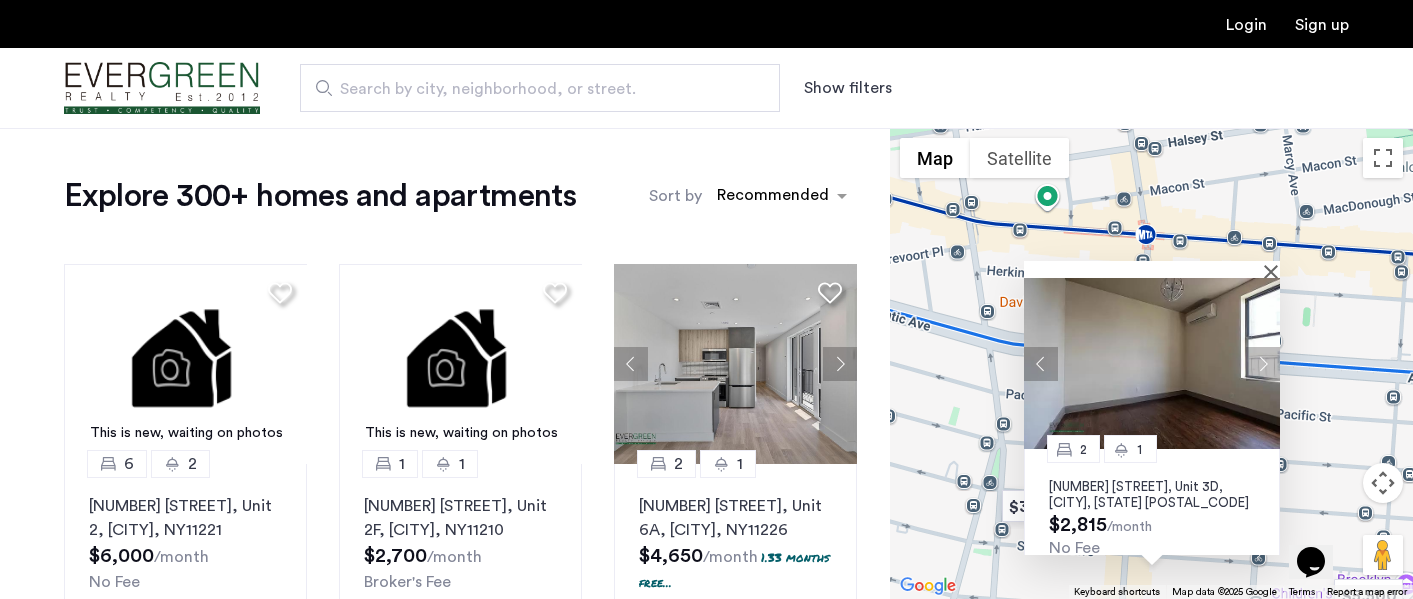 click at bounding box center (1152, 363) 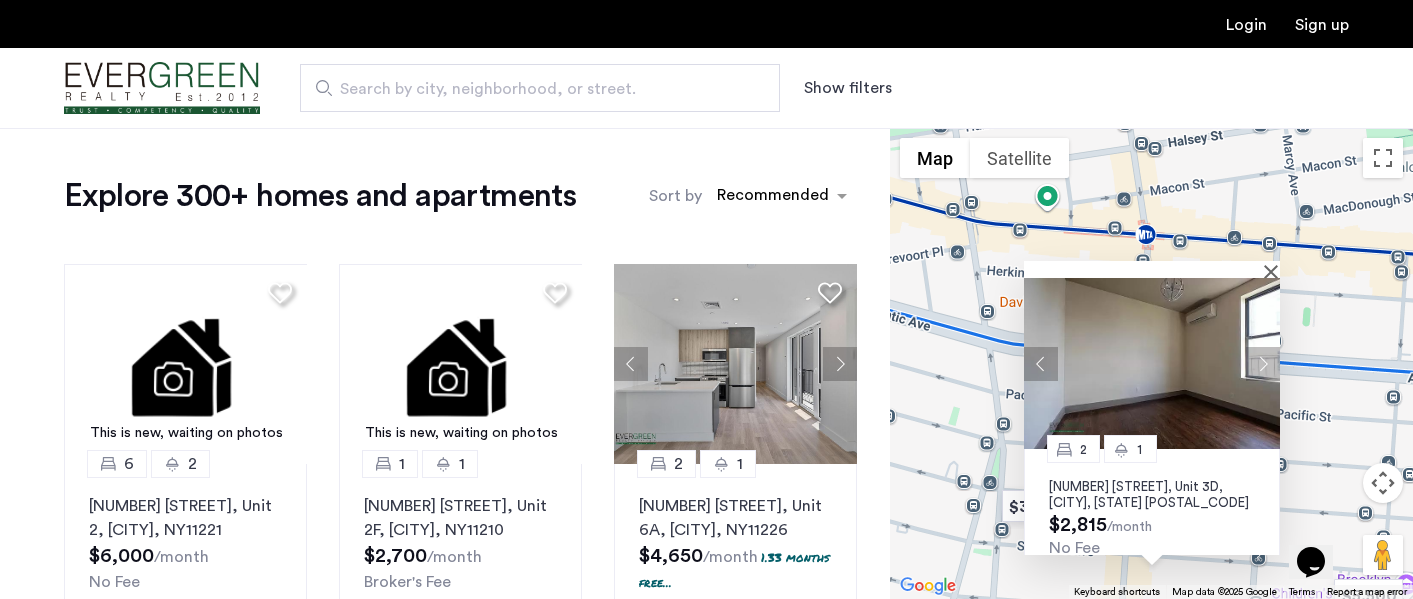click at bounding box center (1041, 363) 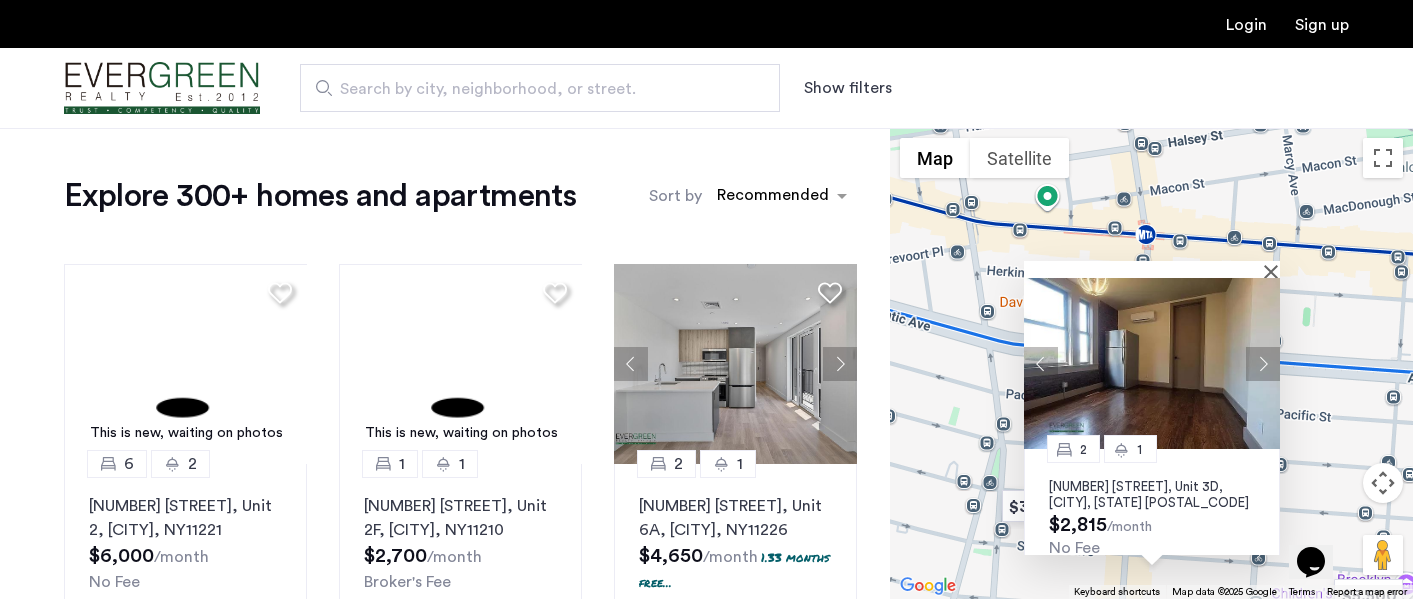 click at bounding box center (1041, 363) 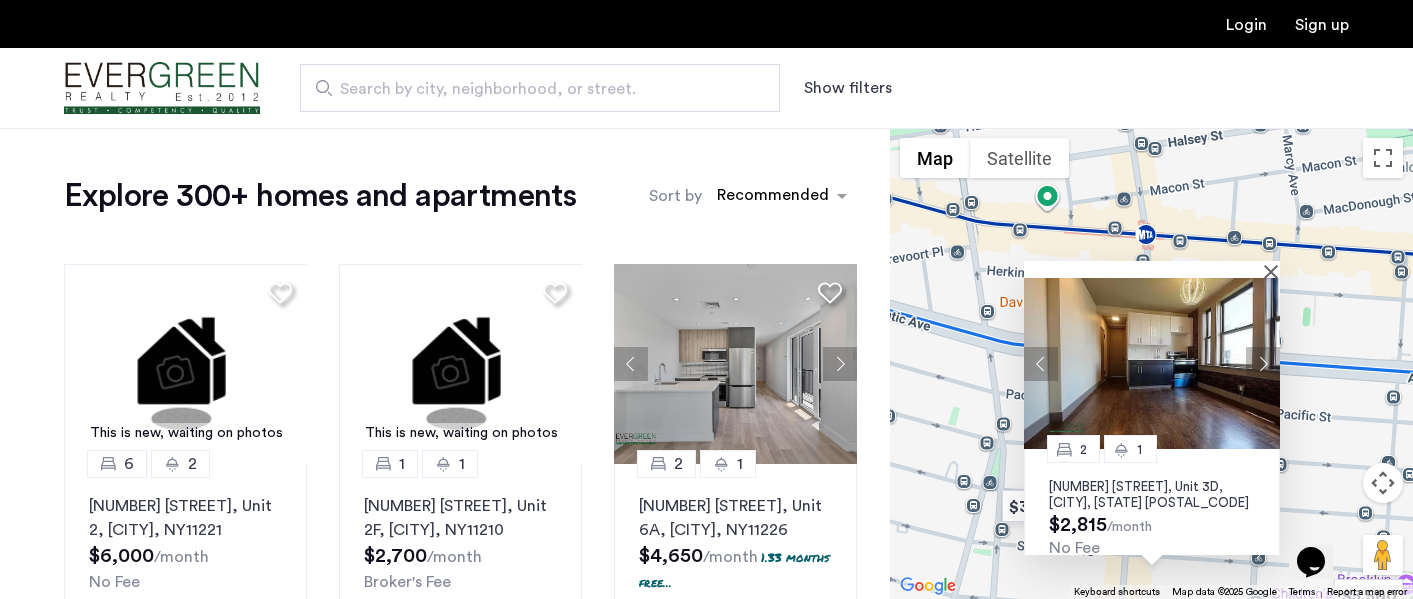 click at bounding box center (1041, 363) 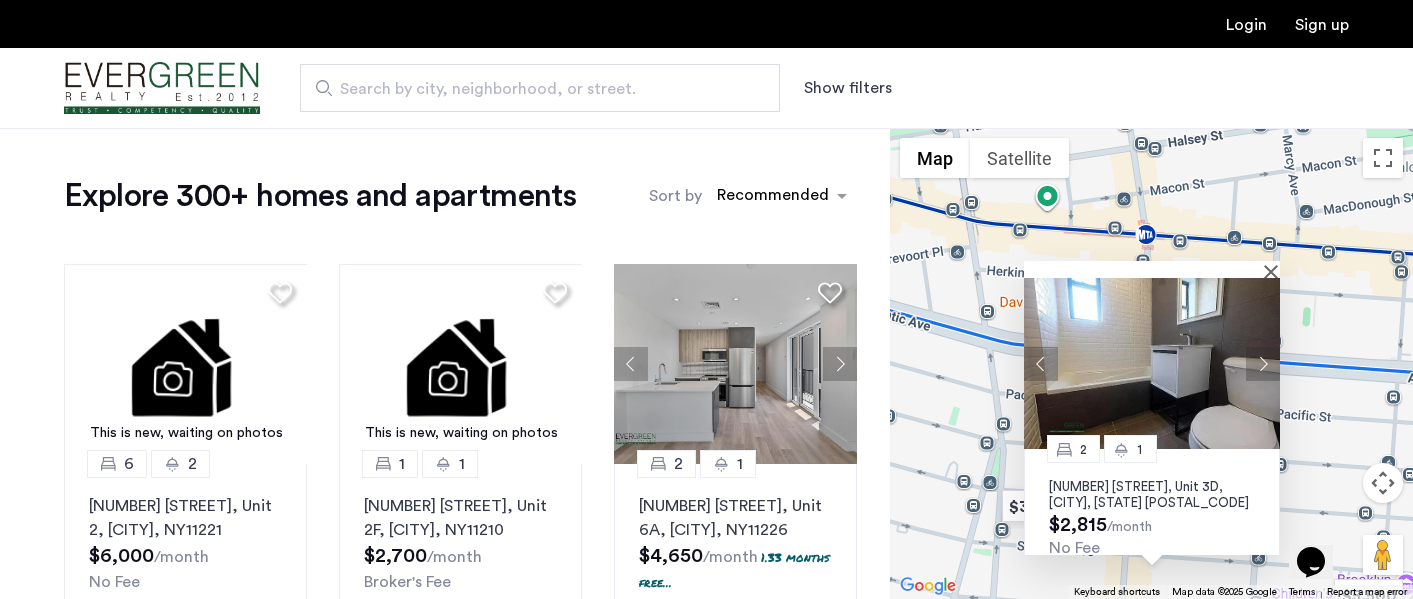 click at bounding box center (1041, 363) 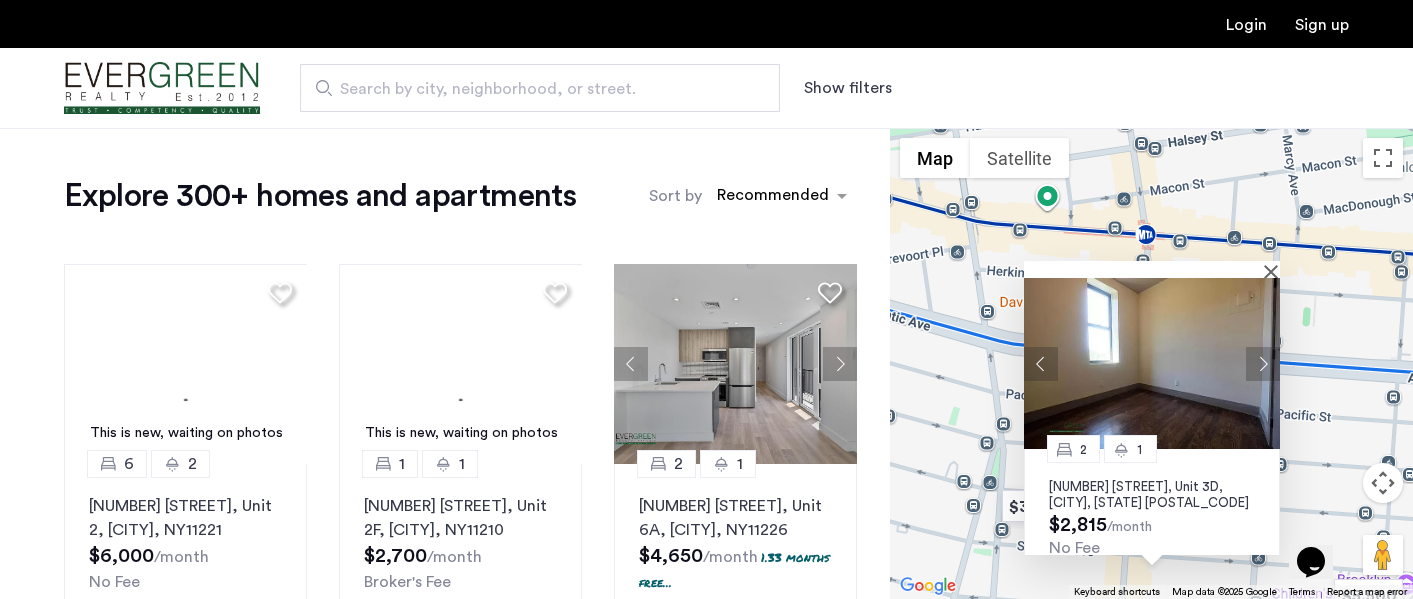 click at bounding box center [1041, 363] 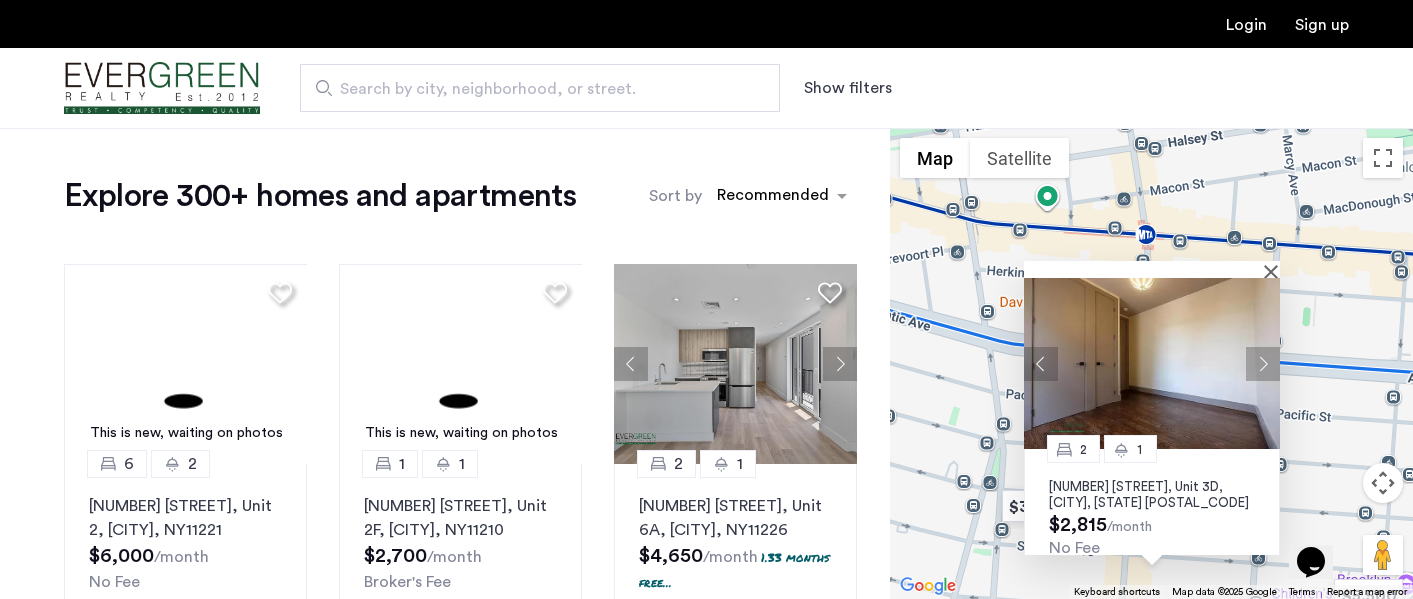 click at bounding box center (1041, 363) 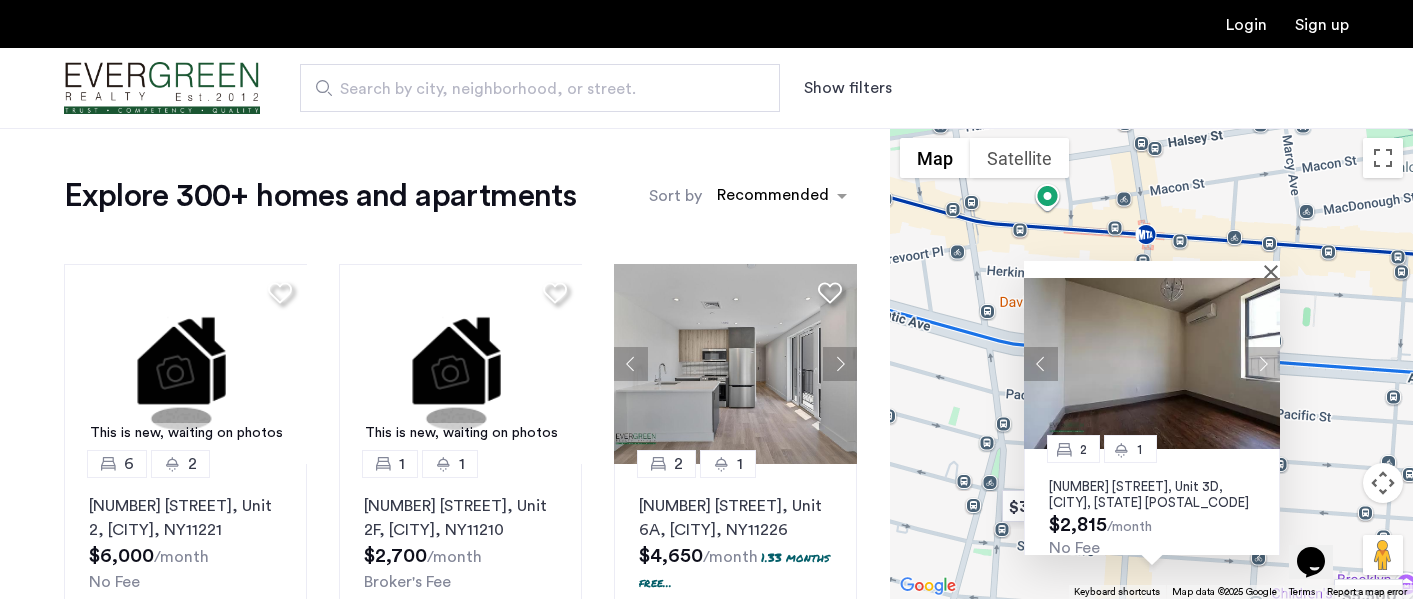 click at bounding box center [1041, 363] 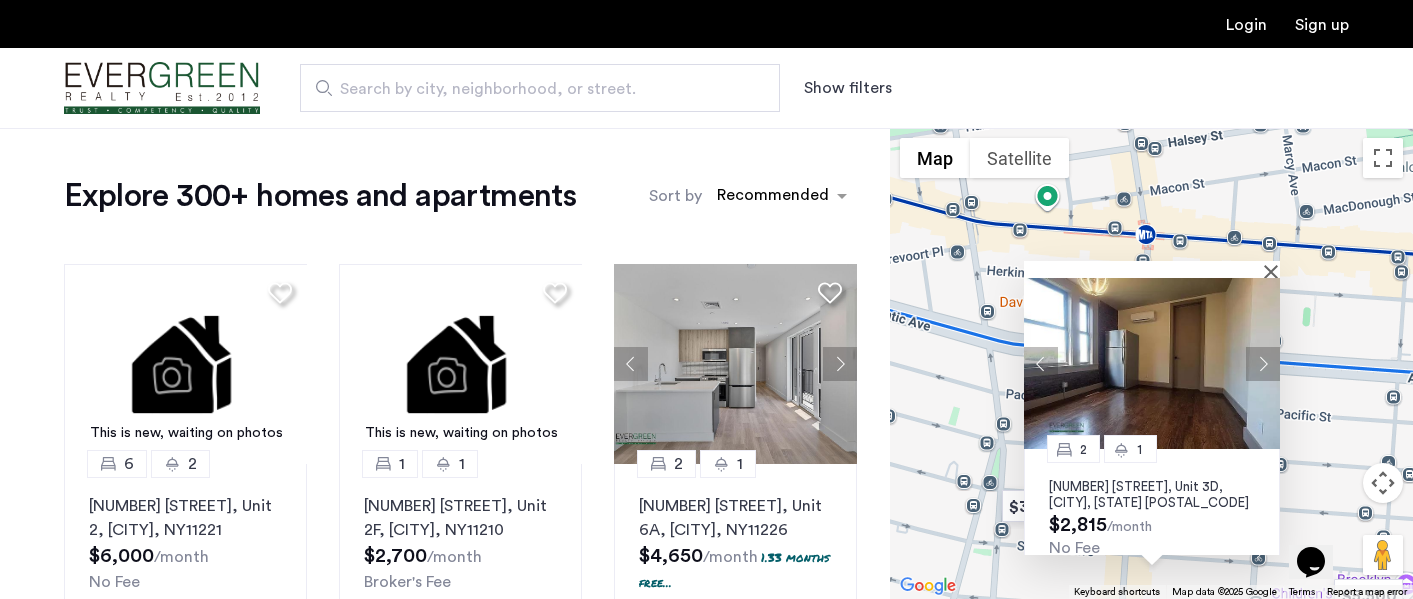 click at bounding box center [1041, 363] 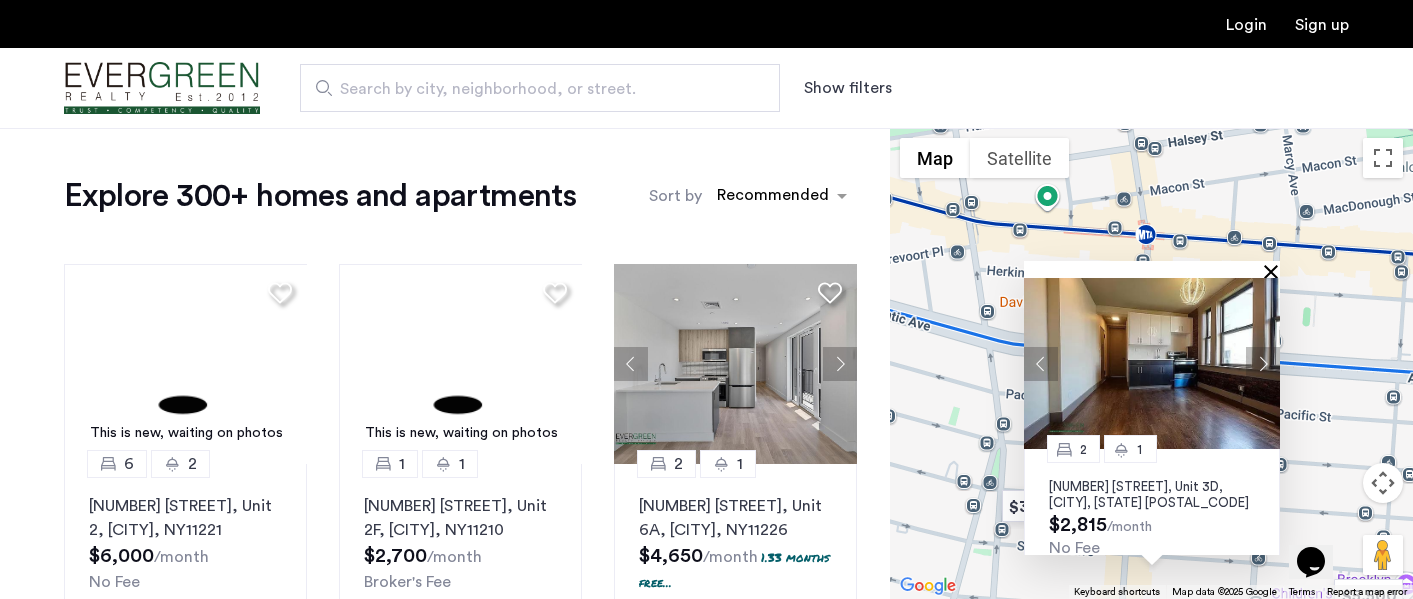 click at bounding box center (1275, 271) 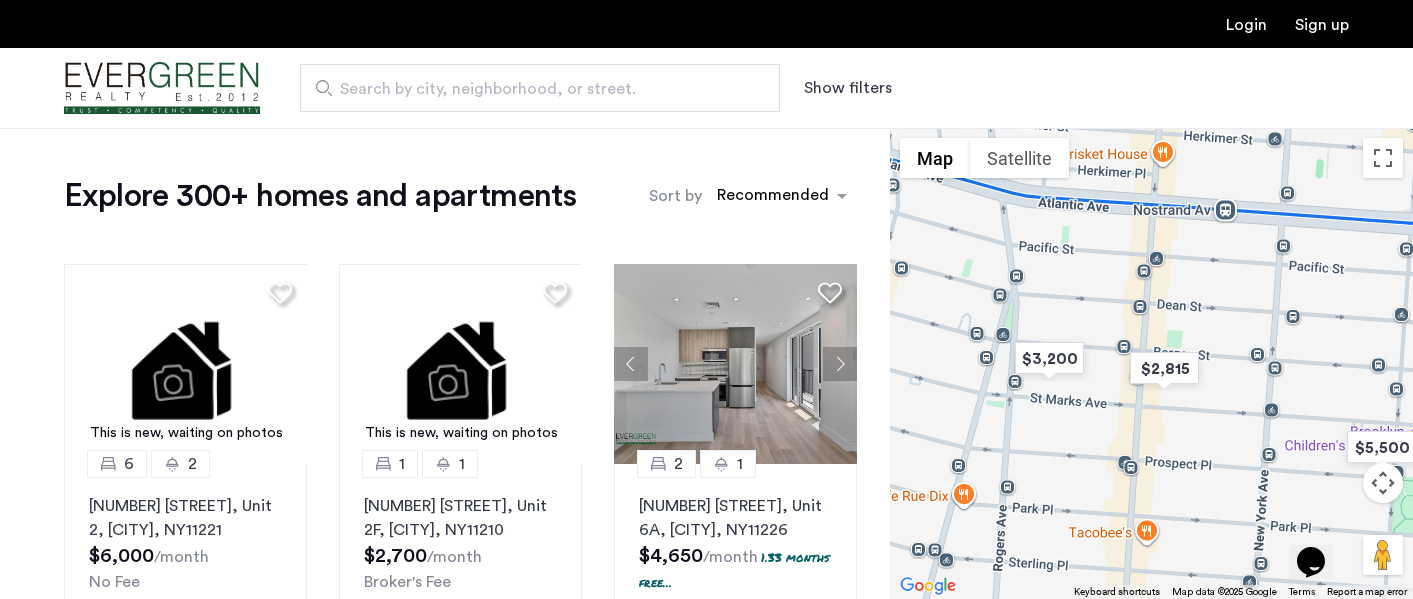 drag, startPoint x: 1207, startPoint y: 469, endPoint x: 1222, endPoint y: 327, distance: 142.79005 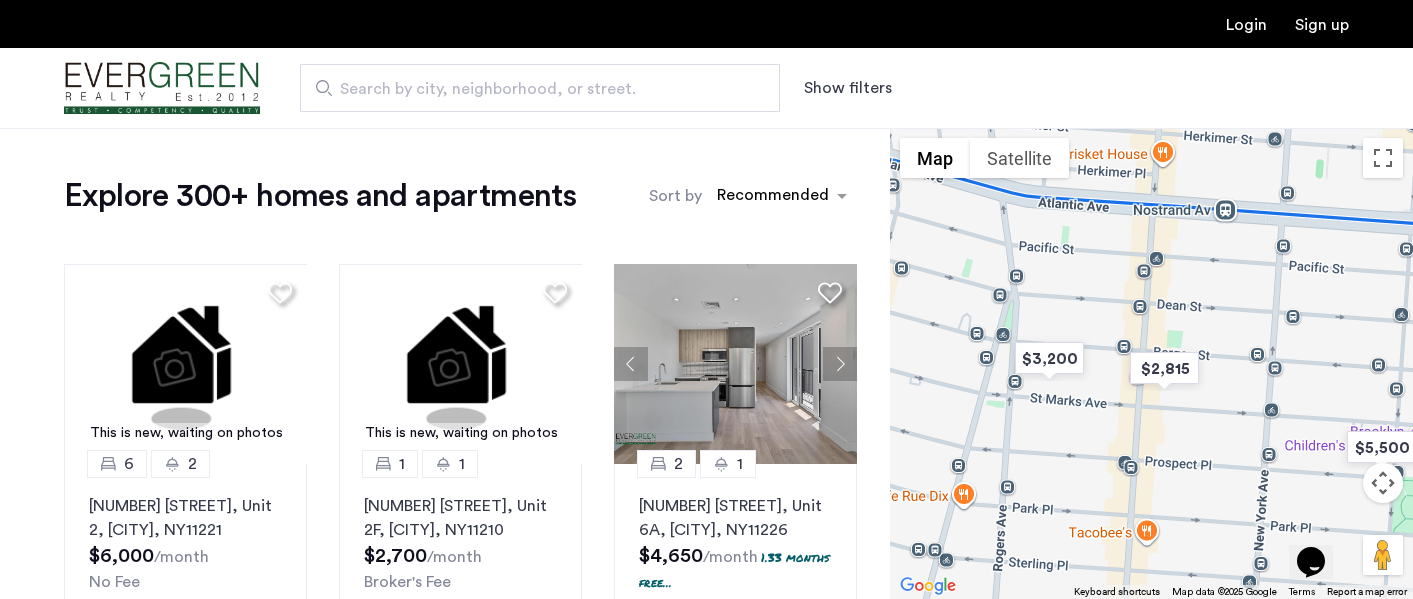 click at bounding box center (1151, 363) 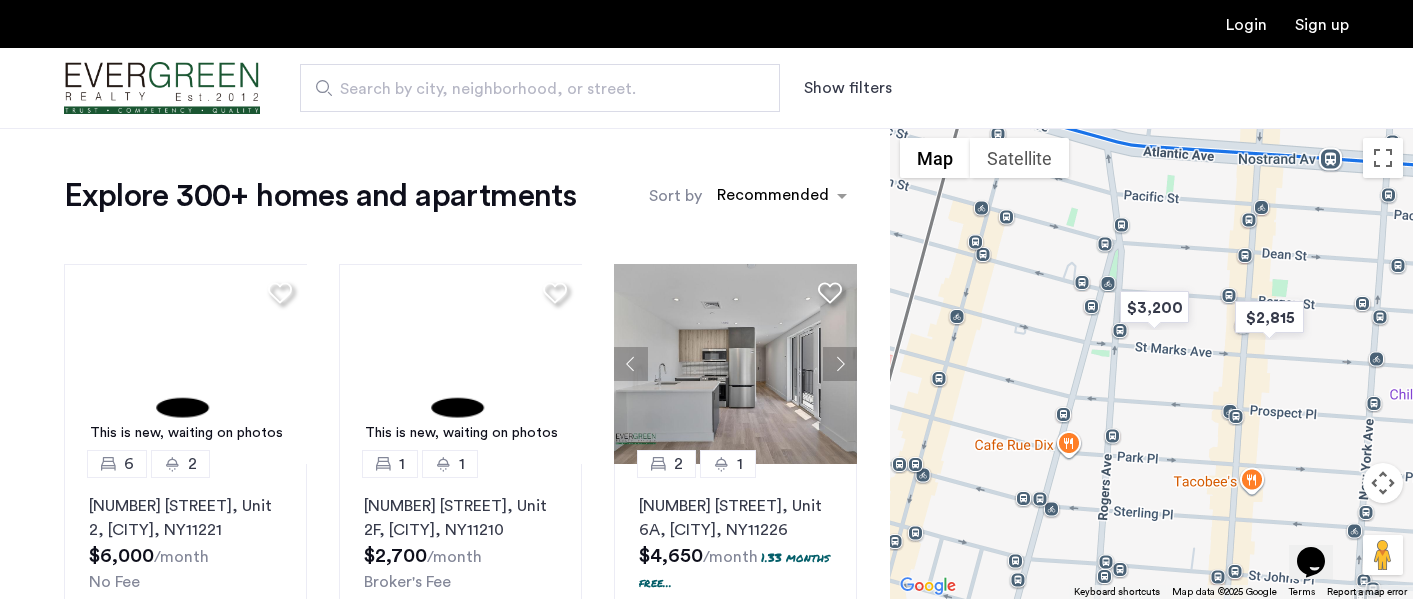 drag, startPoint x: 1070, startPoint y: 476, endPoint x: 1177, endPoint y: 425, distance: 118.5327 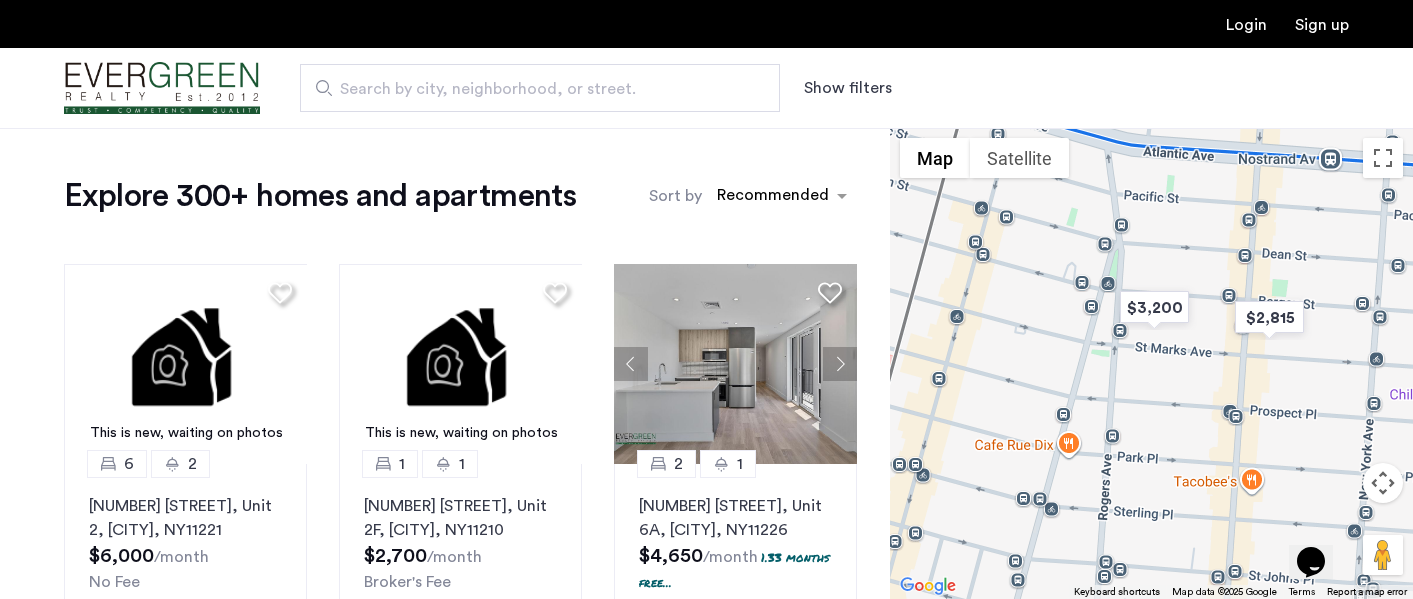 click at bounding box center [1151, 363] 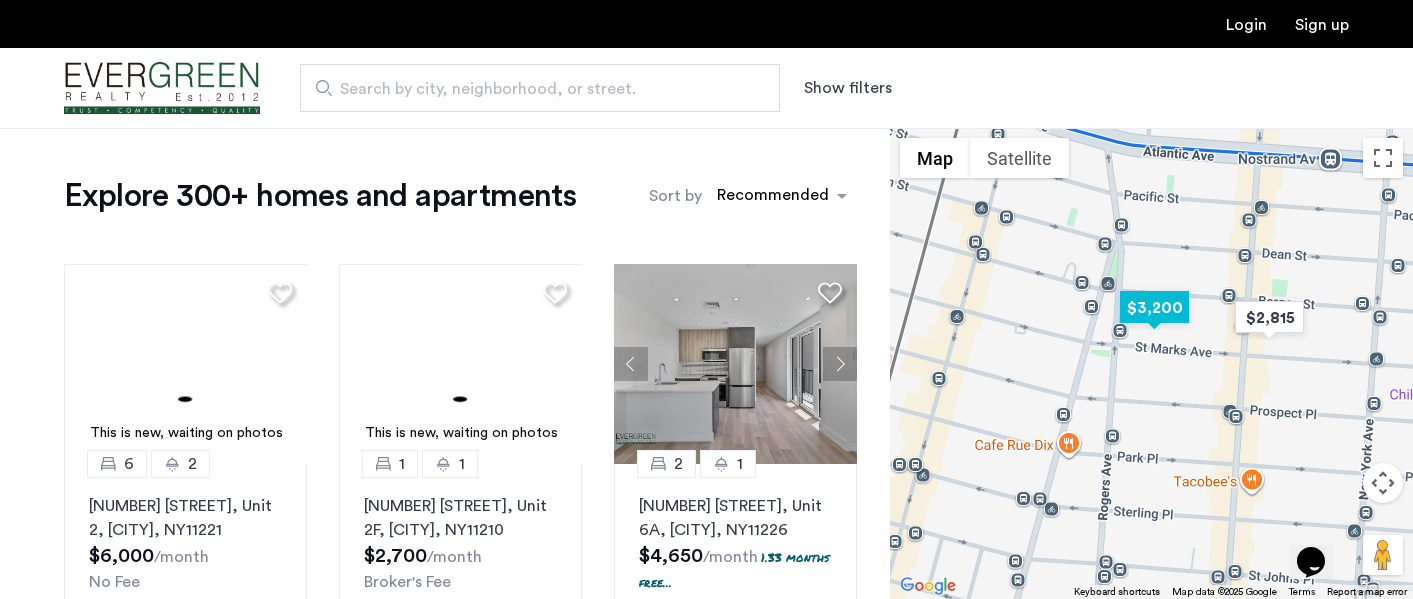 click at bounding box center (1154, 307) 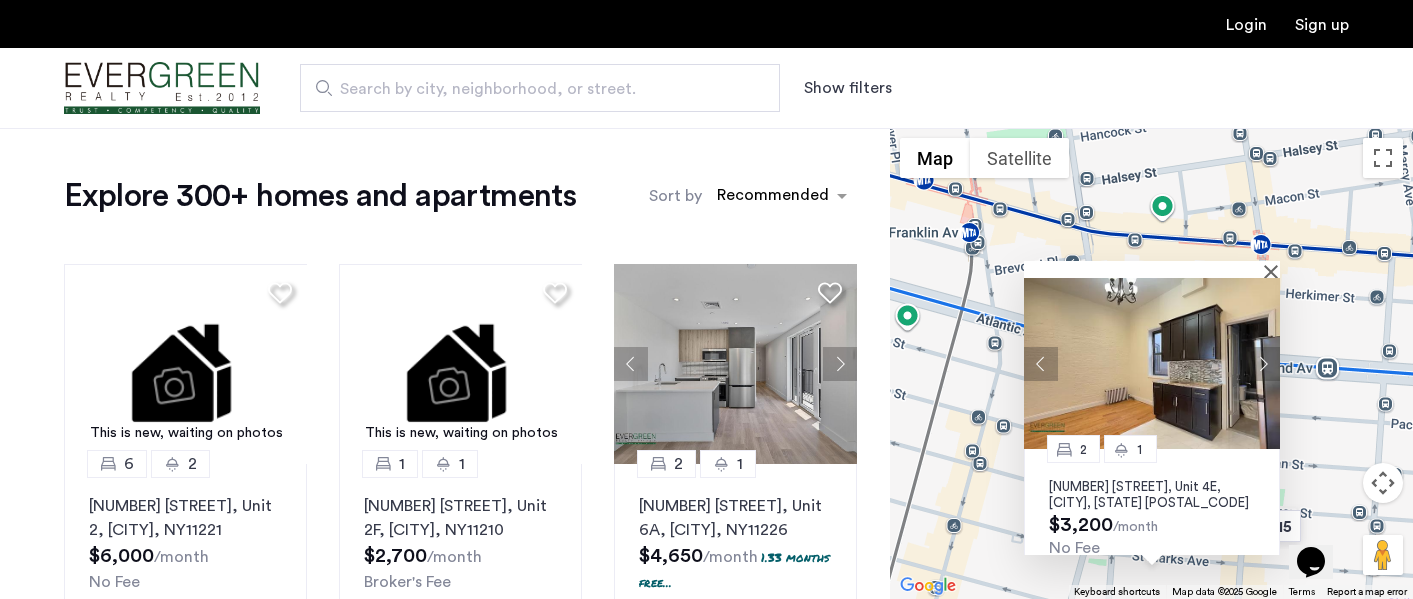 type 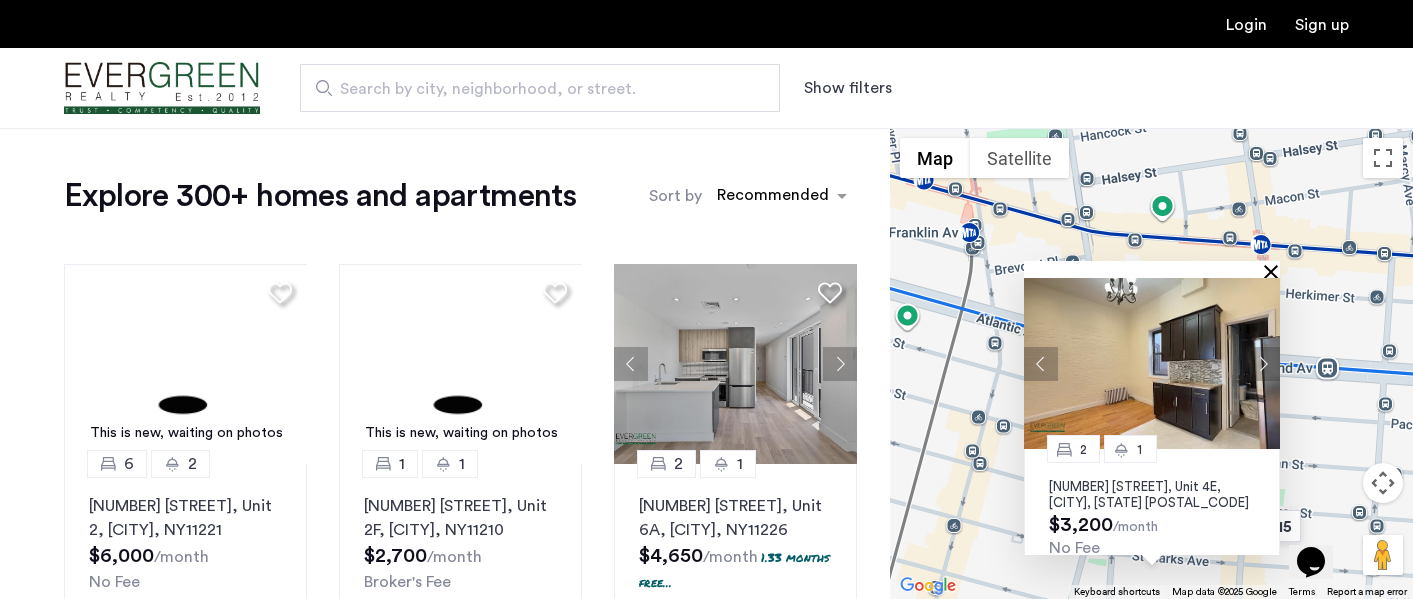 click at bounding box center [1275, 271] 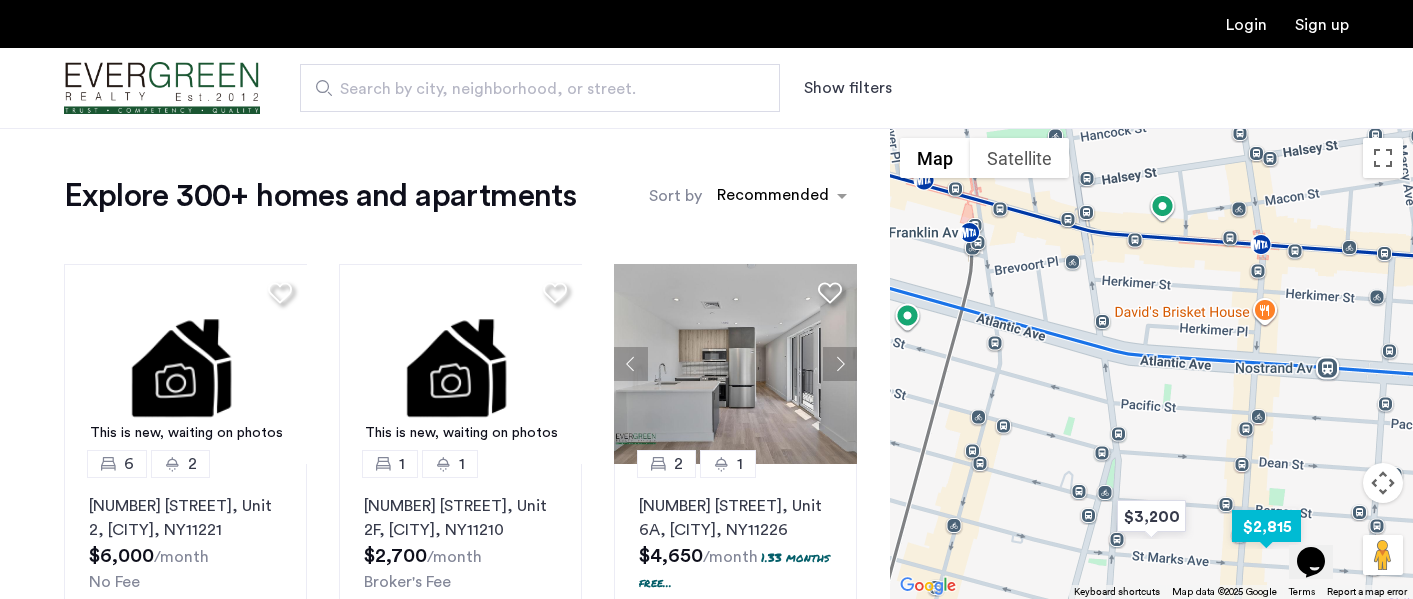 click at bounding box center (1266, 526) 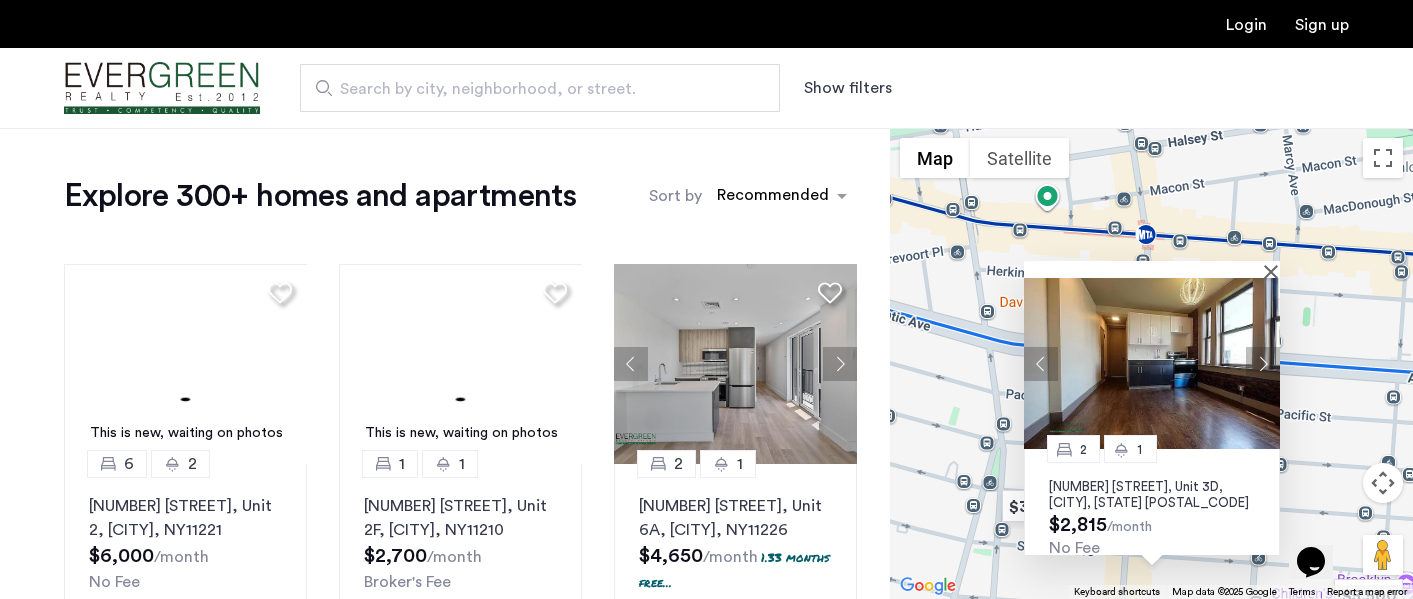 type 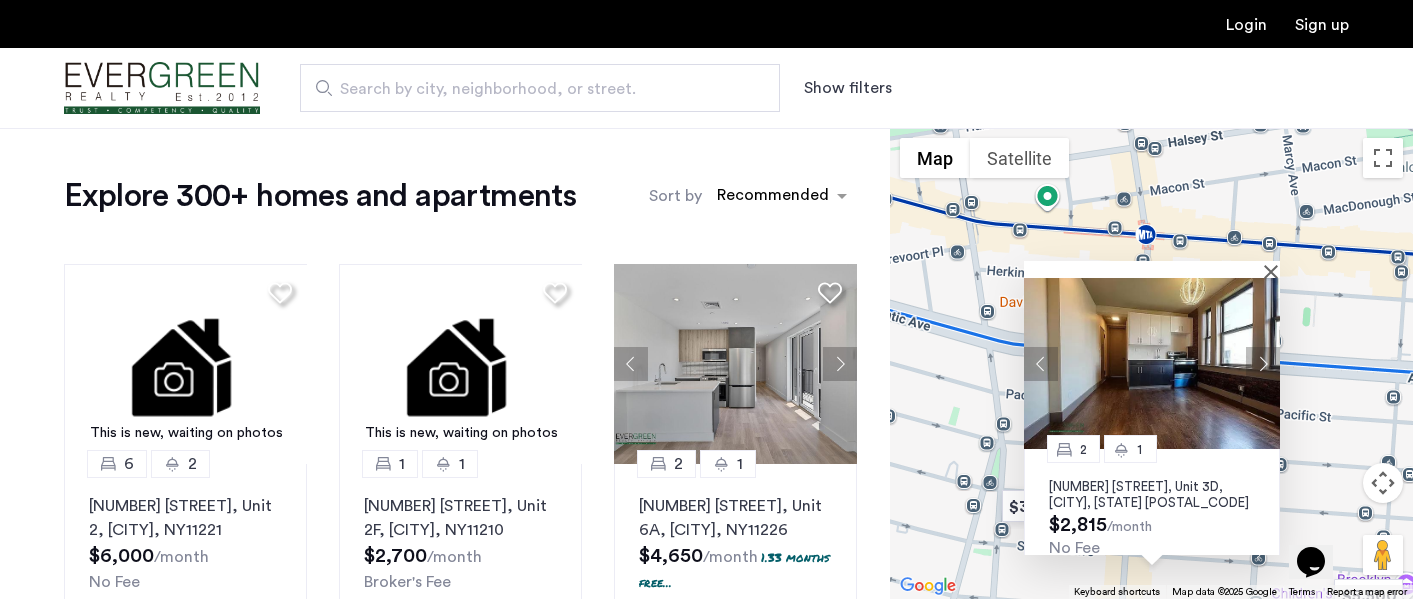 click at bounding box center [1152, 363] 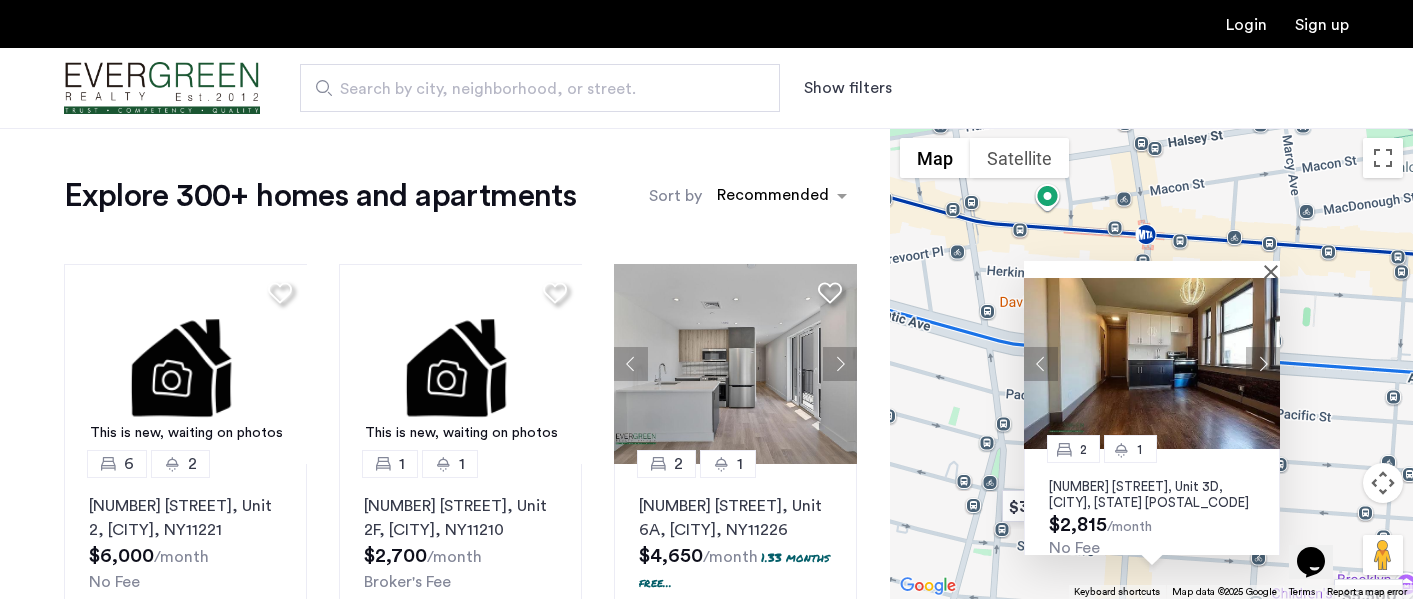 click at bounding box center [1145, 269] 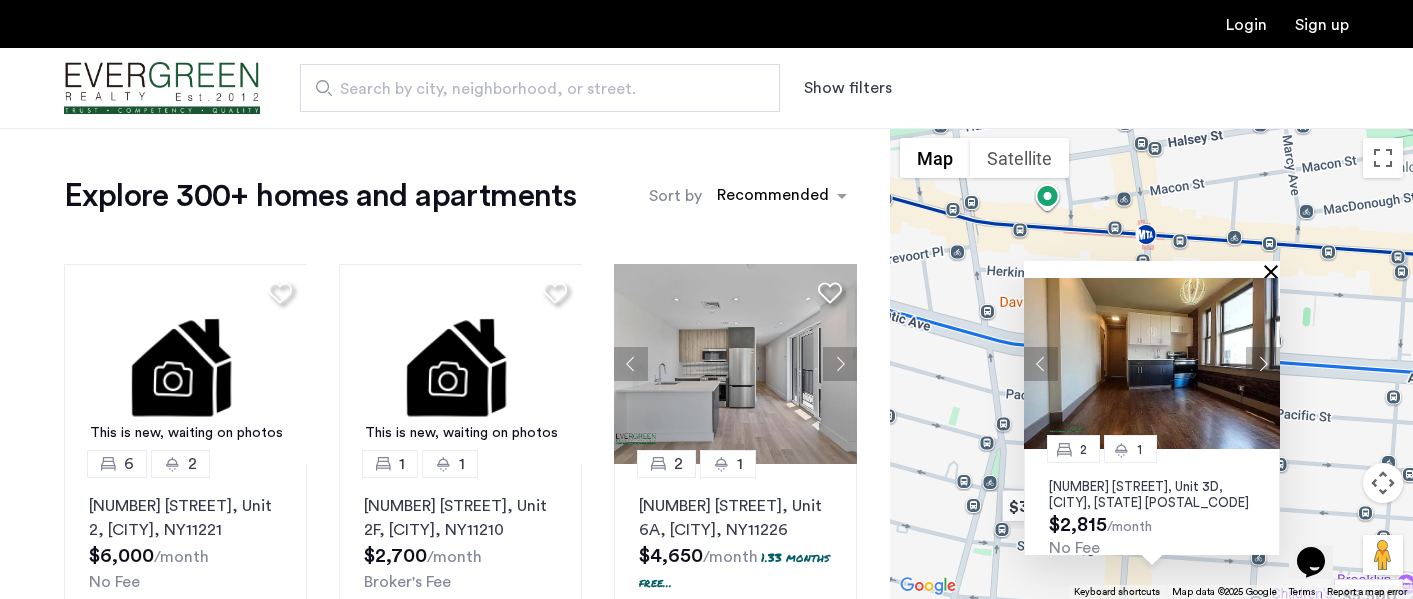 click at bounding box center (1275, 271) 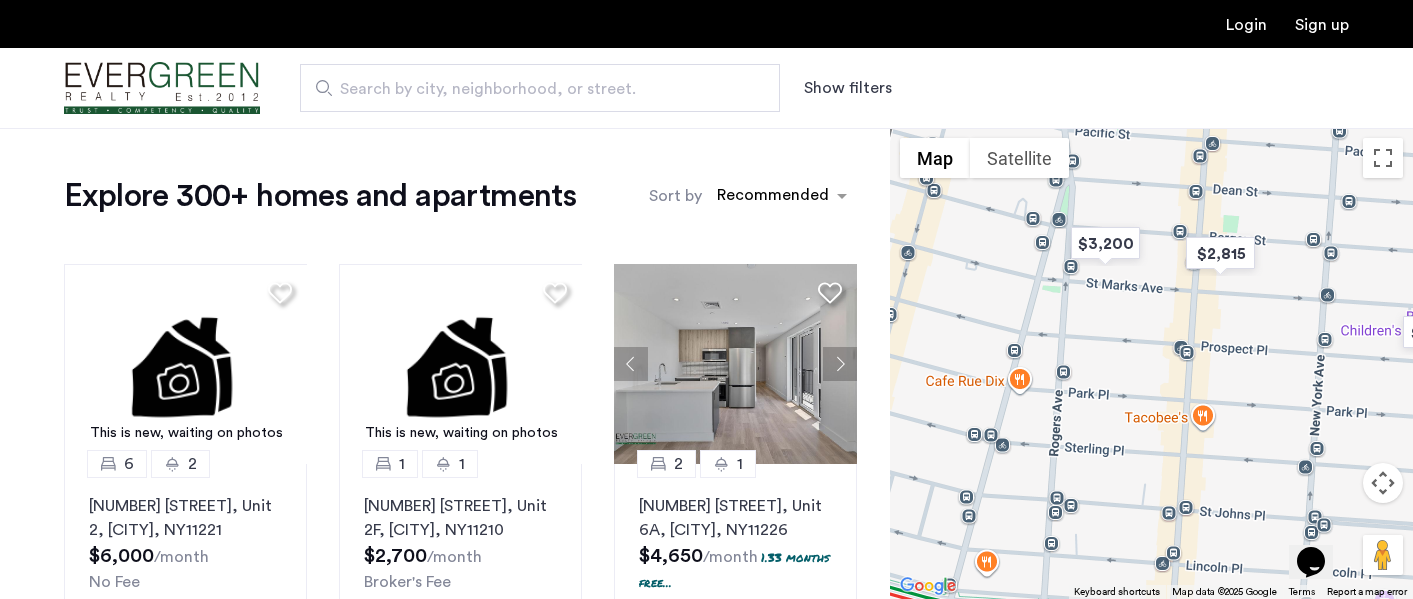 drag, startPoint x: 1123, startPoint y: 447, endPoint x: 1194, endPoint y: 180, distance: 276.27884 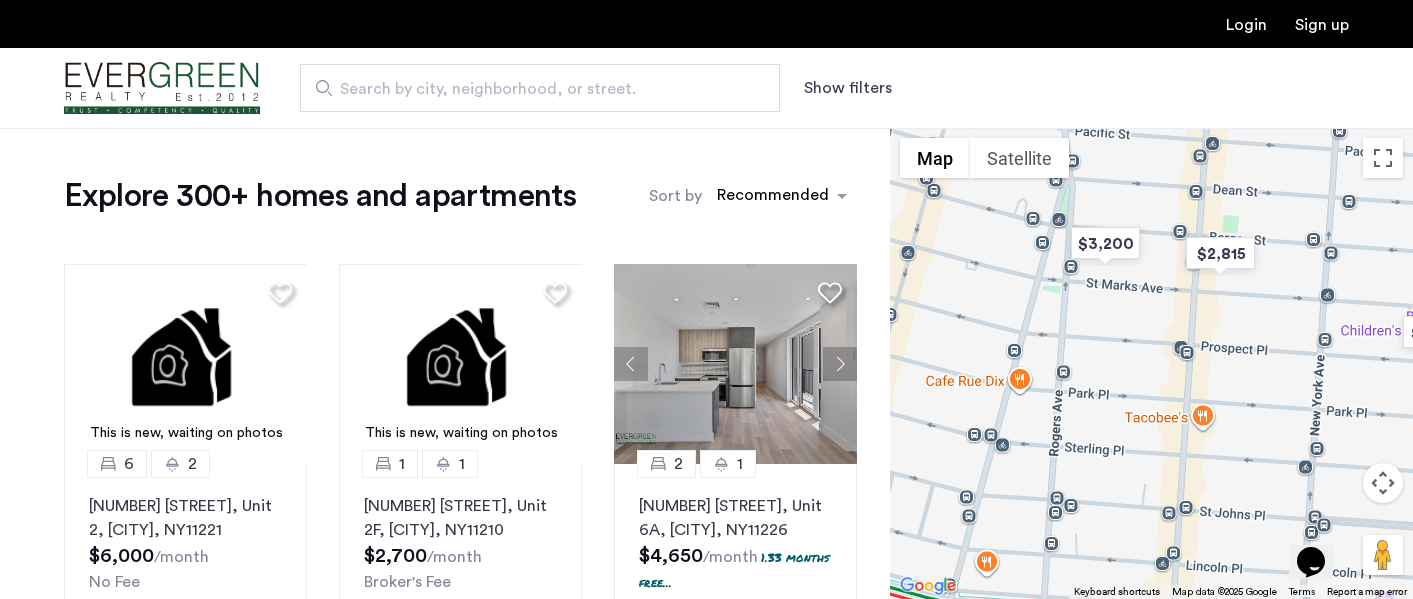 click at bounding box center (1151, 363) 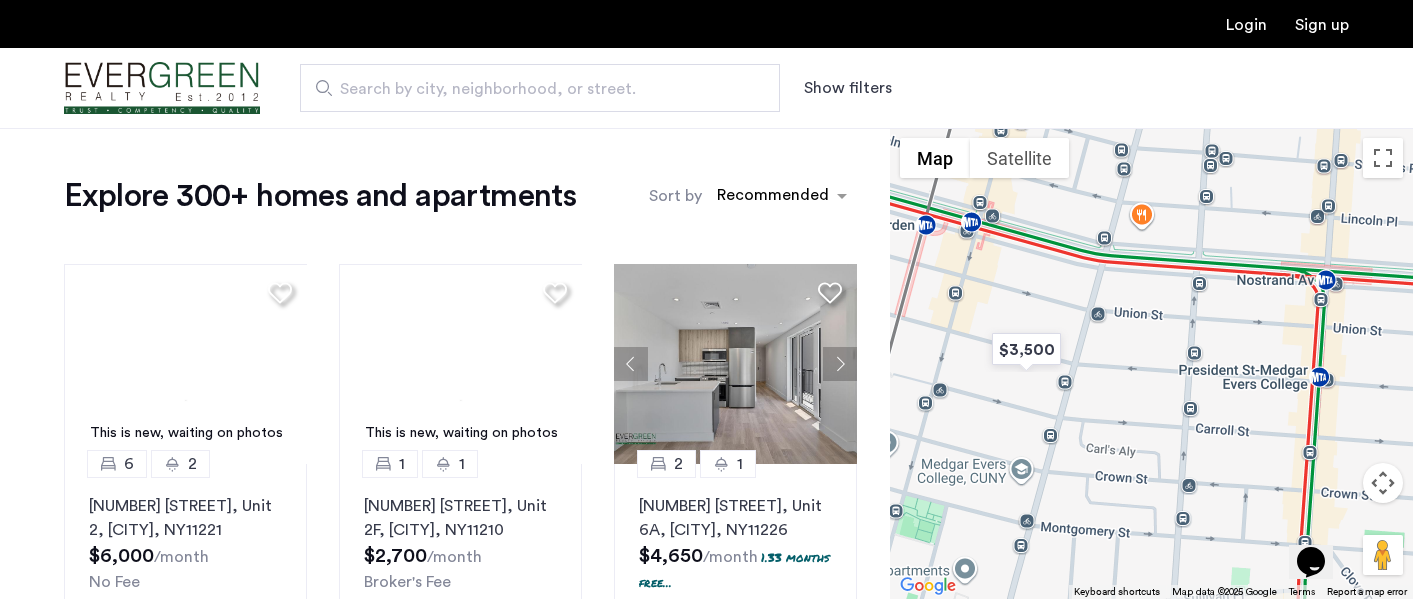 drag, startPoint x: 1145, startPoint y: 447, endPoint x: 1319, endPoint y: 174, distance: 323.736 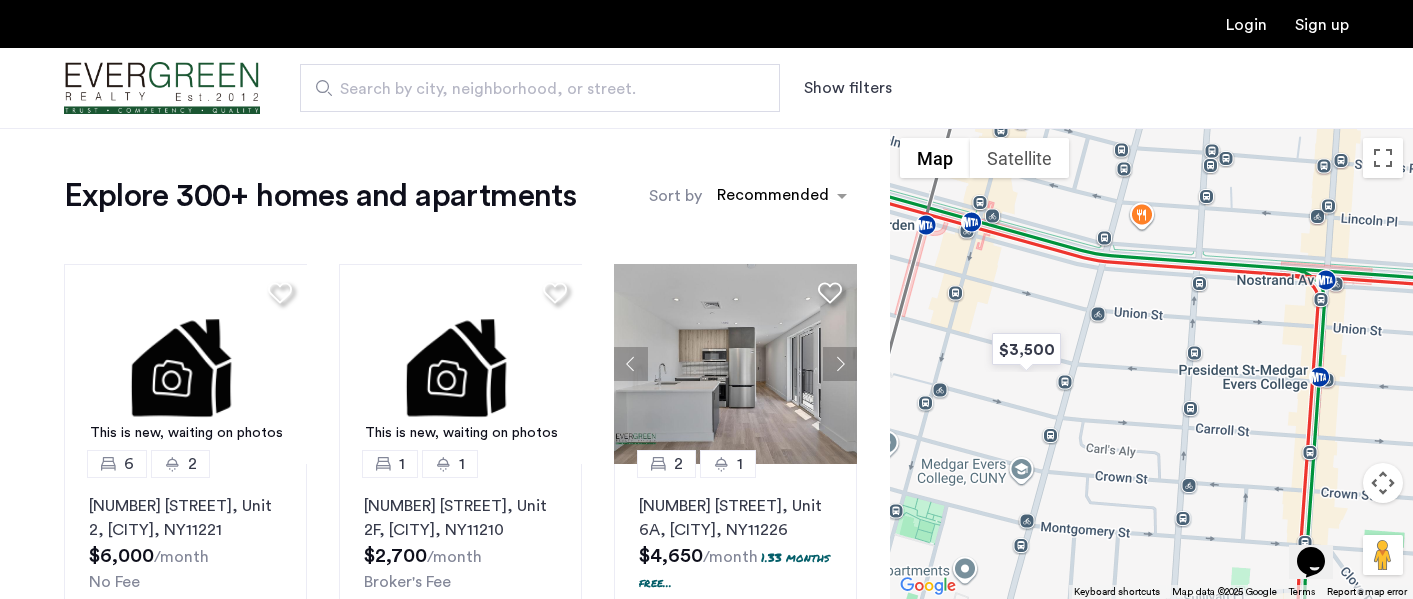 click at bounding box center [1151, 363] 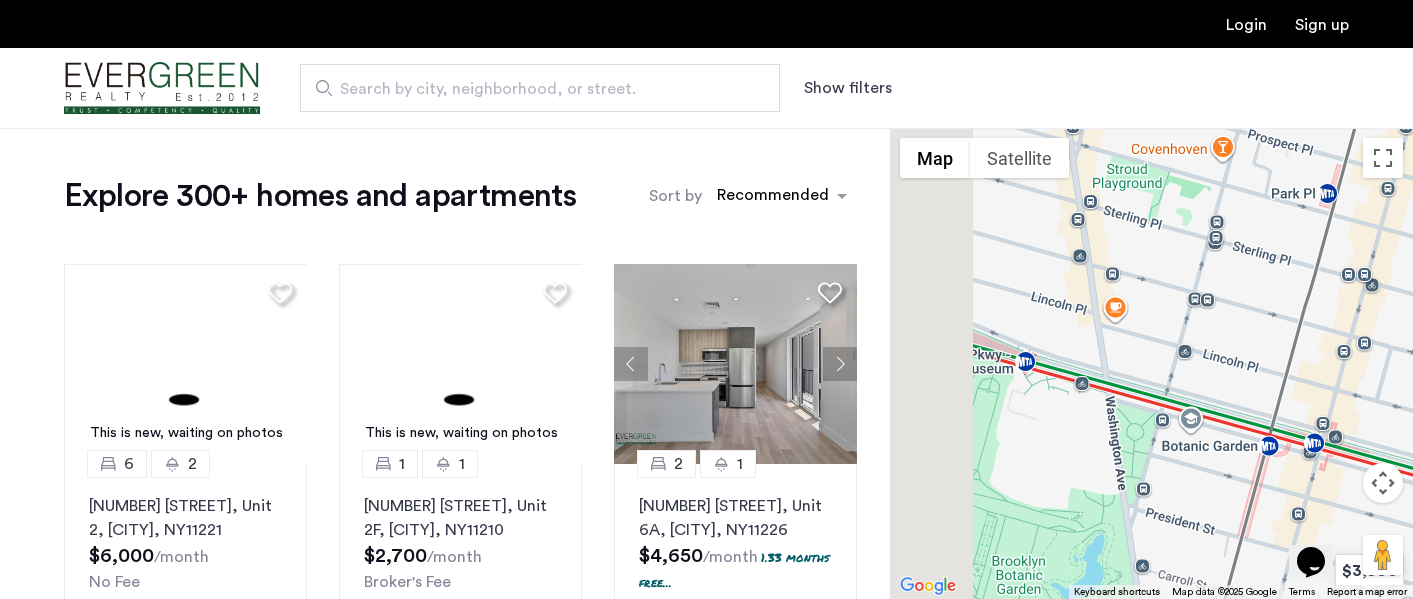 drag, startPoint x: 961, startPoint y: 293, endPoint x: 1225, endPoint y: 530, distance: 354.77457 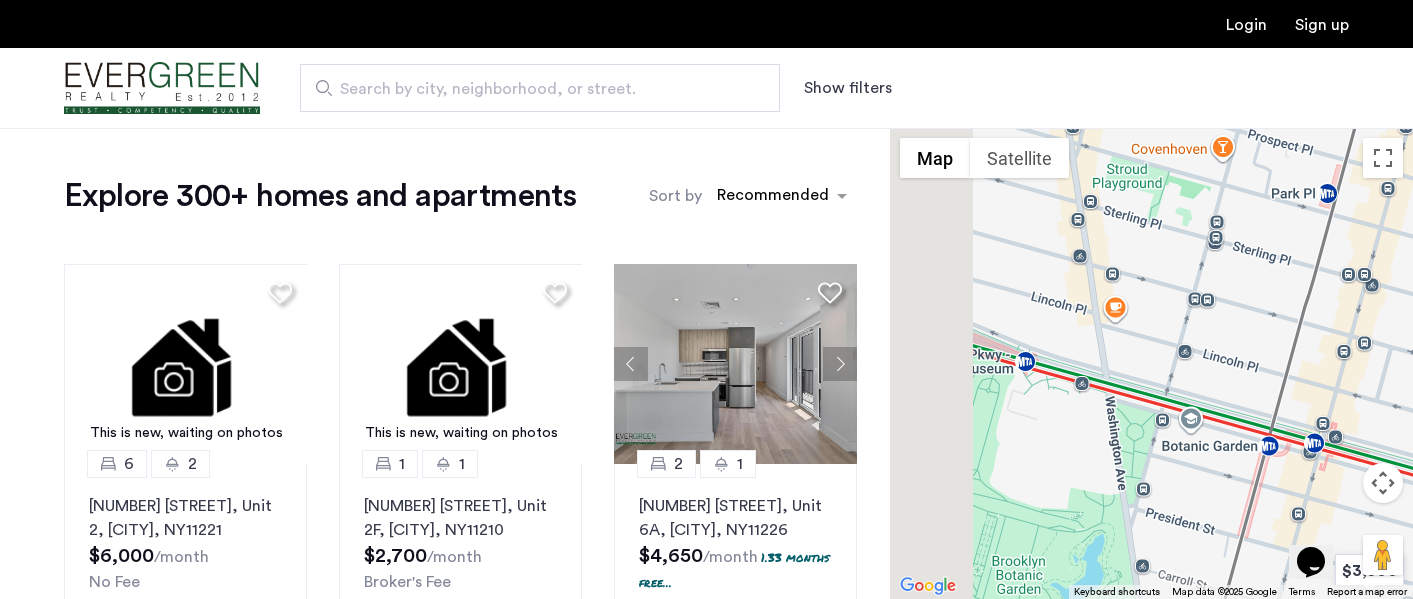 click at bounding box center [1151, 363] 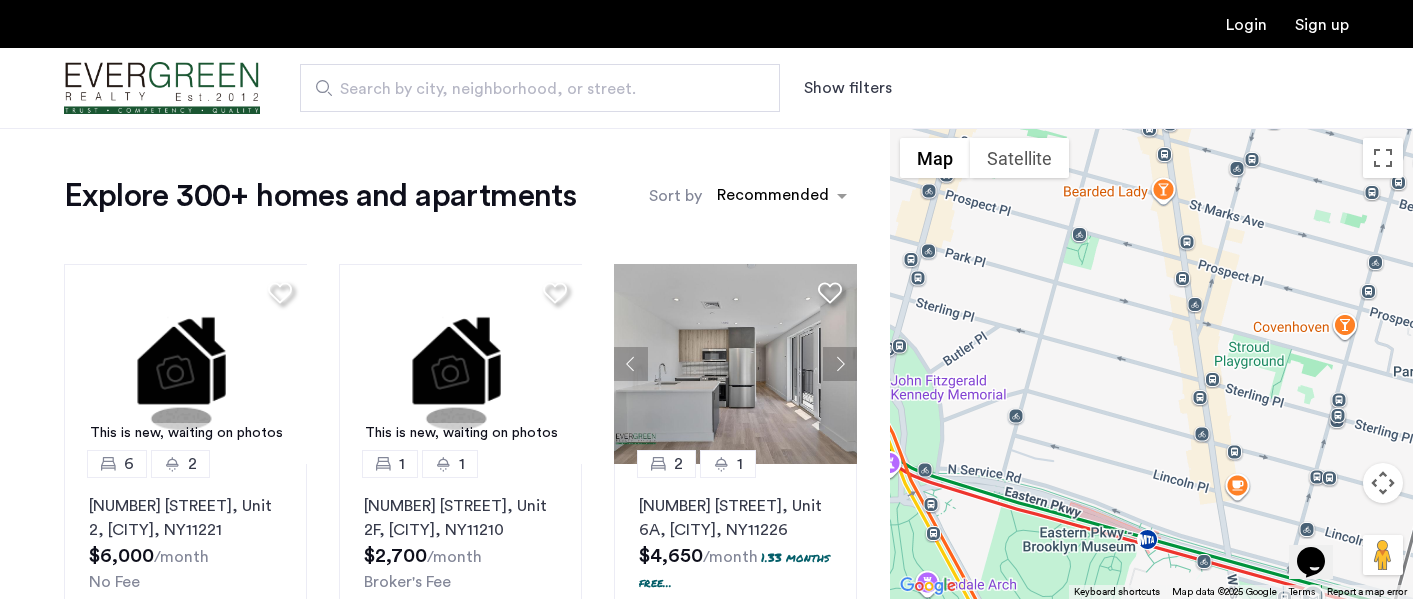 drag, startPoint x: 1002, startPoint y: 292, endPoint x: 883, endPoint y: 401, distance: 161.37534 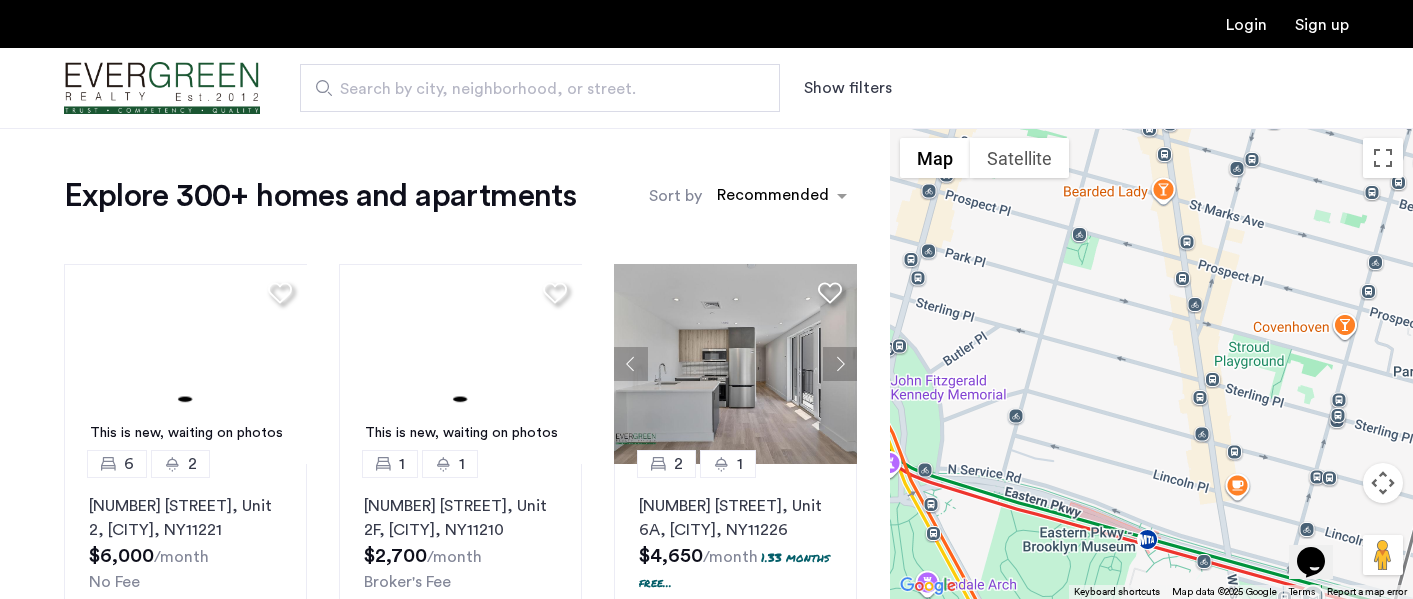 click on "Explore 300+ homes and apartments  Sort by Recommended This is new, waiting on photos 6 2 512 Kosciuszko Street, Unit 2, Brooklyn , NY  11221  $6,000  /month No Fee This is new, waiting on photos 1 1 1380 Flatbush Avenue, Unit 2F, Brooklyn , NY  11210  $2,700  /month Broker's Fee 2 1 2605 Snyder Avenue, Unit 6A, Brooklyn , NY  11226  $4,650  /month  1.33 months free...  No Fee Net Effective: $4,134.63 2 1 242 Newkirk Avenue, Unit 4E, Brooklyn , NY  11230  $2,911  /month No Fee 0 1 290 Linden Boulevard, Unit 4E, Brooklyn , NY  11226  $2,650  /month No Fee This is new, waiting on photos 2 1 40 Malcolm X Boulevard, Unit 3B, Brooklyn , NY  11221  $3,278  /month Broker's Fee 1 1 785 East 34th Street, Unit 2B, Brooklyn , NY  11210  $2,800  /month No Fee 1 1.5 1778 Bergen Street, Unit 1A, Brooklyn , NY  11233  $2,750  /month No Fee This is new, waiting on photos 3 1 364 Bainbridge Street, Unit 4, Brooklyn , NY  11233  $3,600  /month  1 months free...  No Fee Net Effective: $3,300.00 2 1 , NY  11226  $4,200" 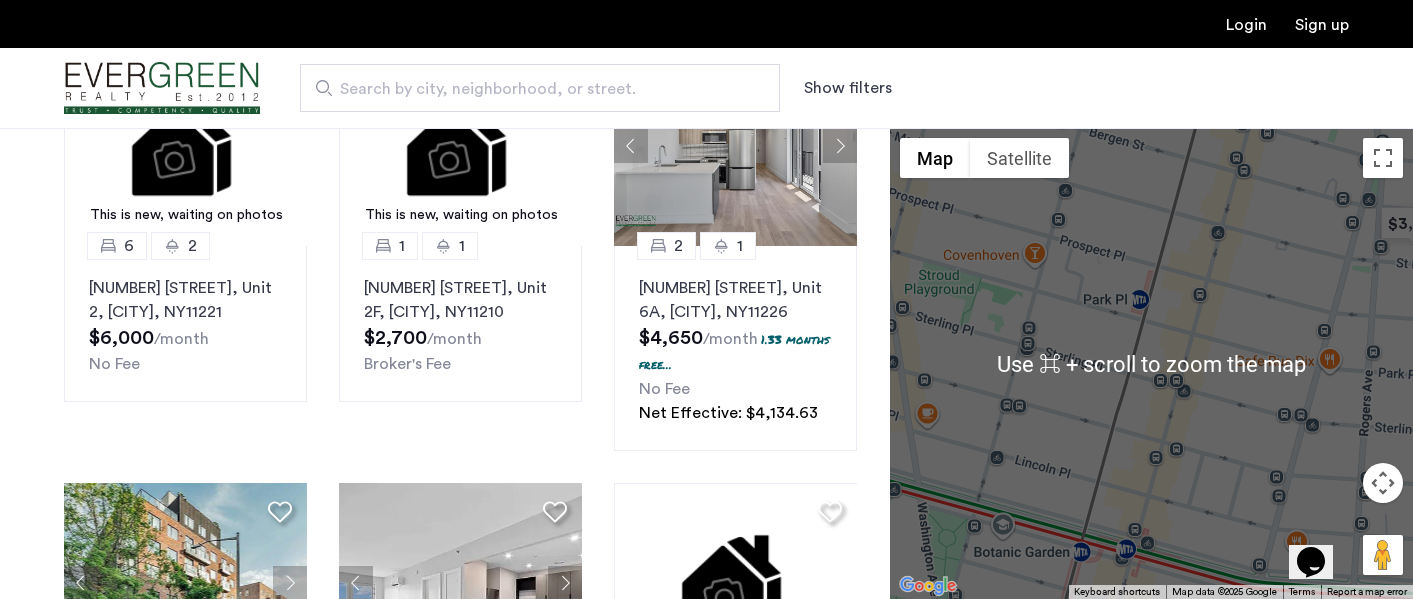 scroll, scrollTop: 338, scrollLeft: 0, axis: vertical 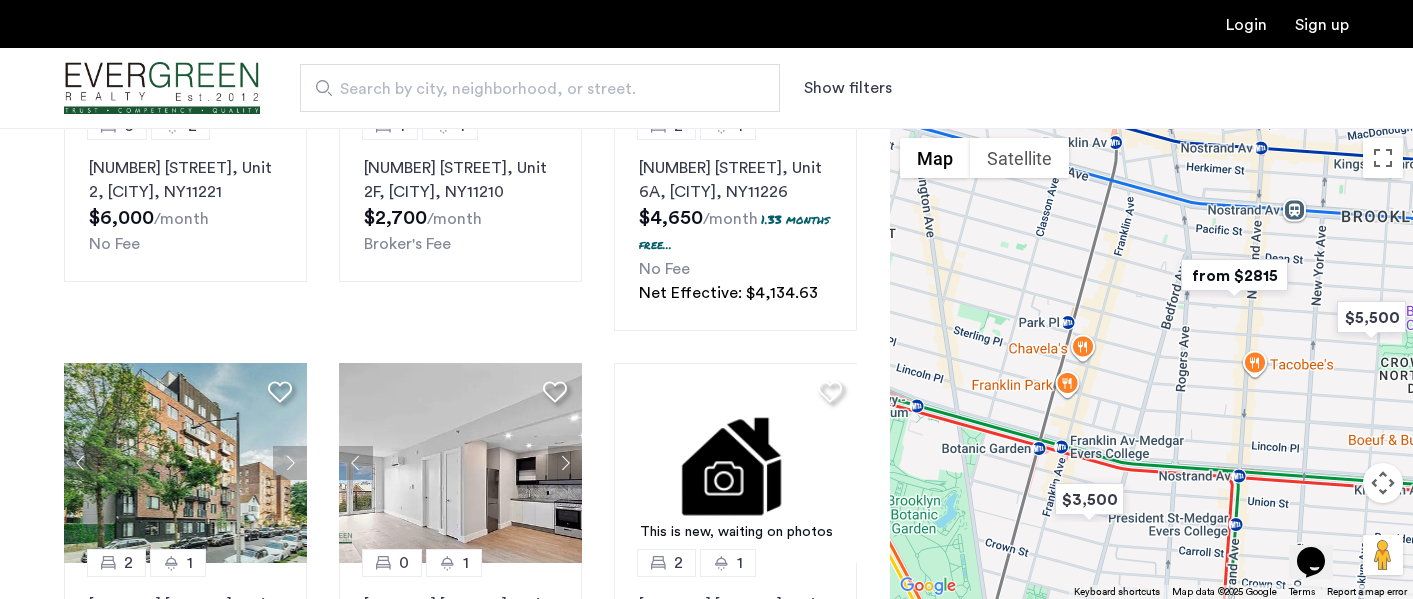 drag, startPoint x: 1121, startPoint y: 543, endPoint x: 992, endPoint y: 513, distance: 132.44244 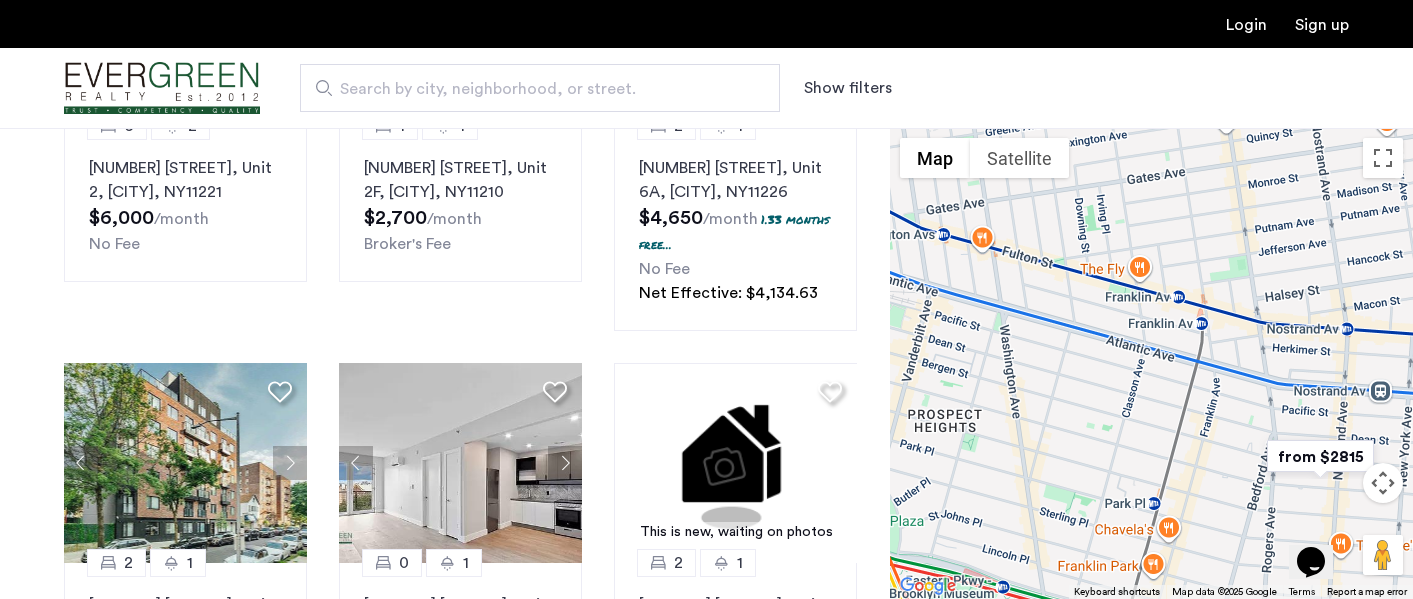 drag, startPoint x: 1181, startPoint y: 406, endPoint x: 1309, endPoint y: 580, distance: 216.00926 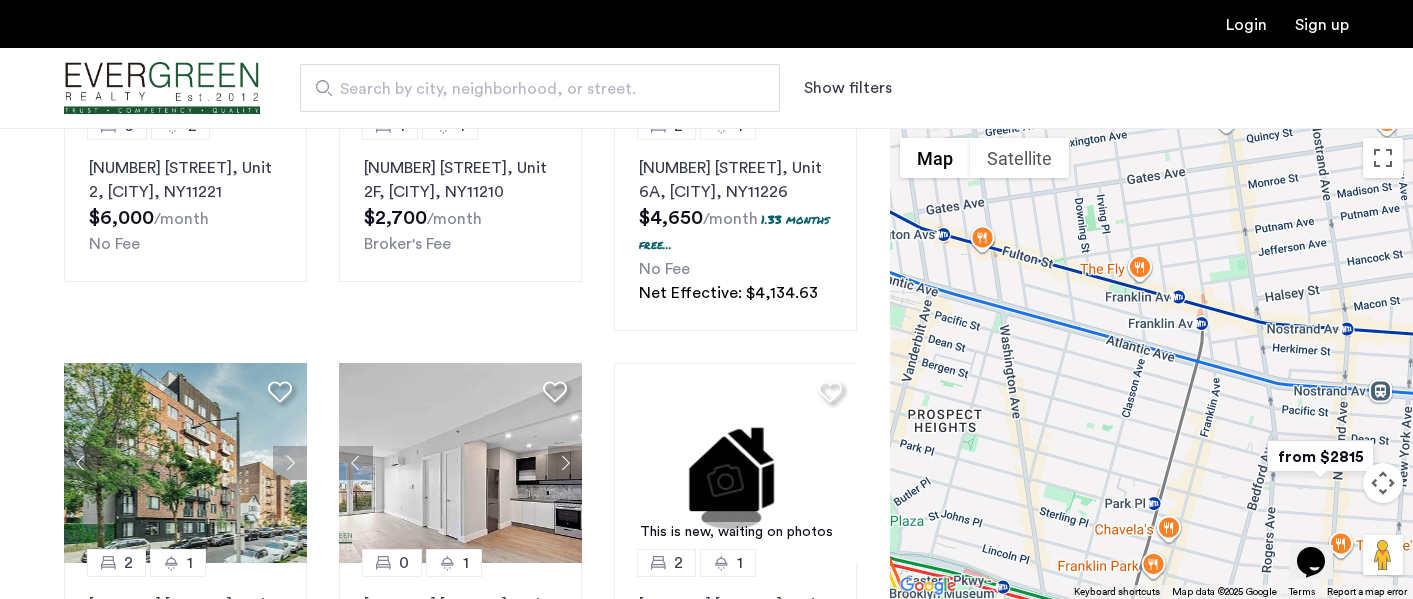 click at bounding box center [1151, 363] 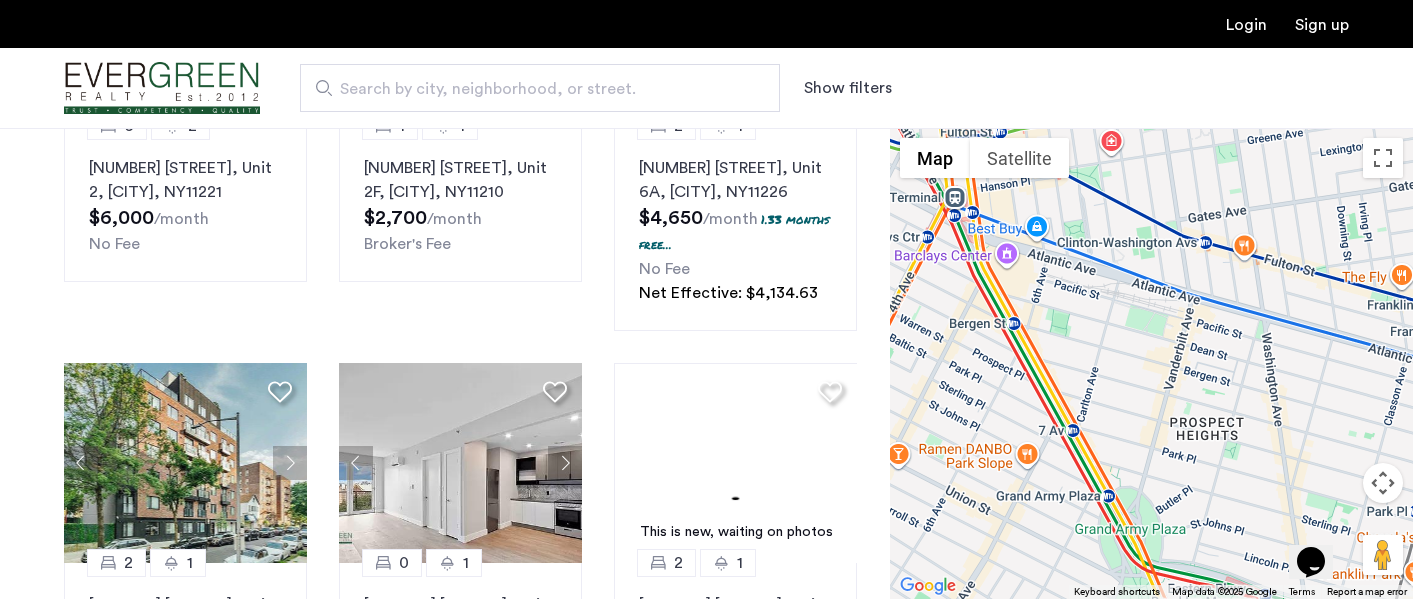 drag, startPoint x: 1092, startPoint y: 476, endPoint x: 1354, endPoint y: 384, distance: 277.68326 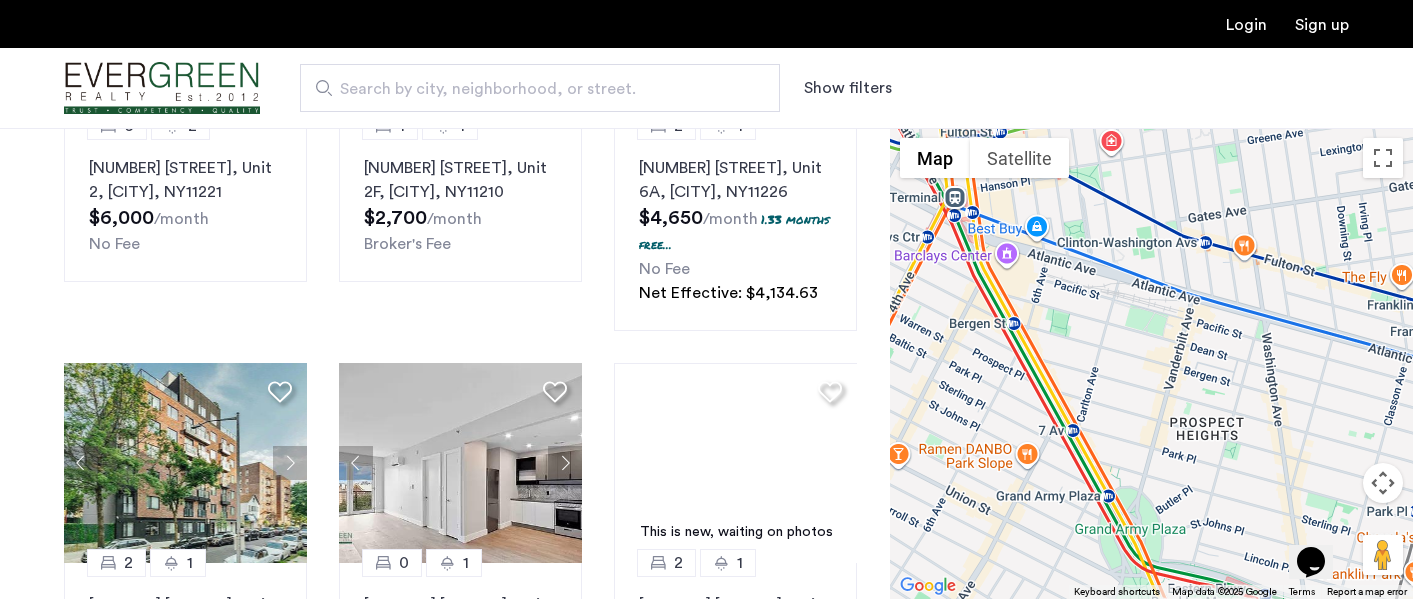 click at bounding box center [1151, 363] 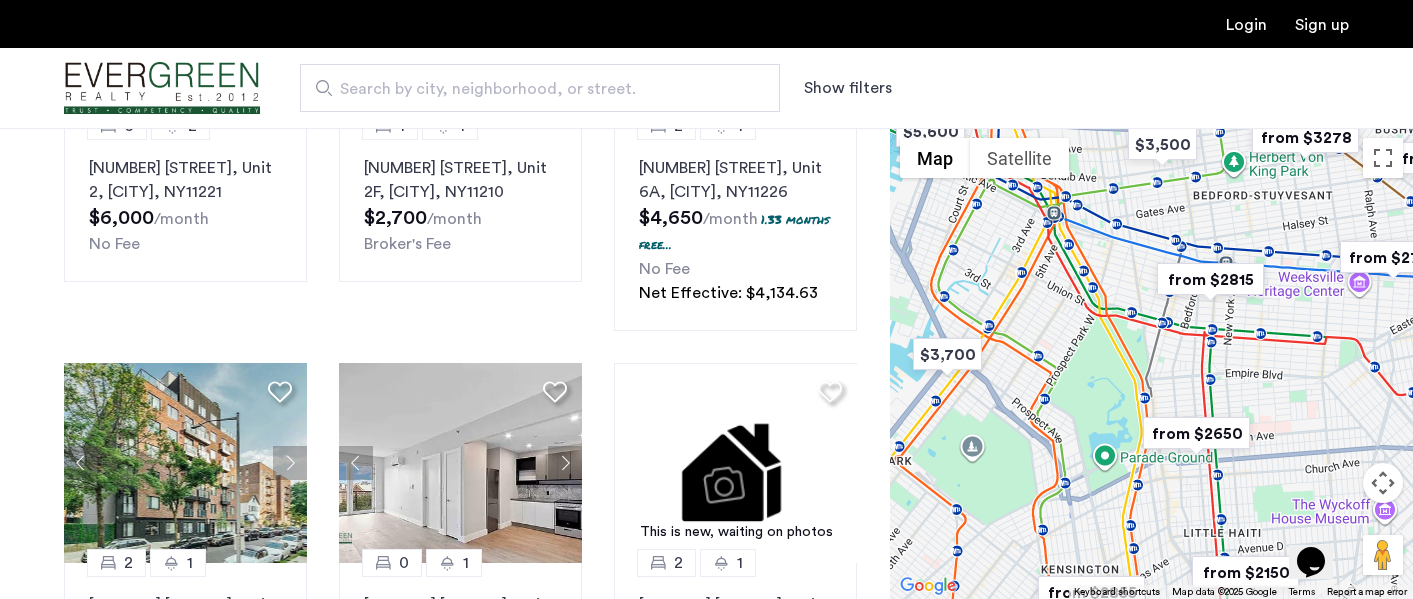 drag, startPoint x: 1107, startPoint y: 510, endPoint x: 1063, endPoint y: 346, distance: 169.79988 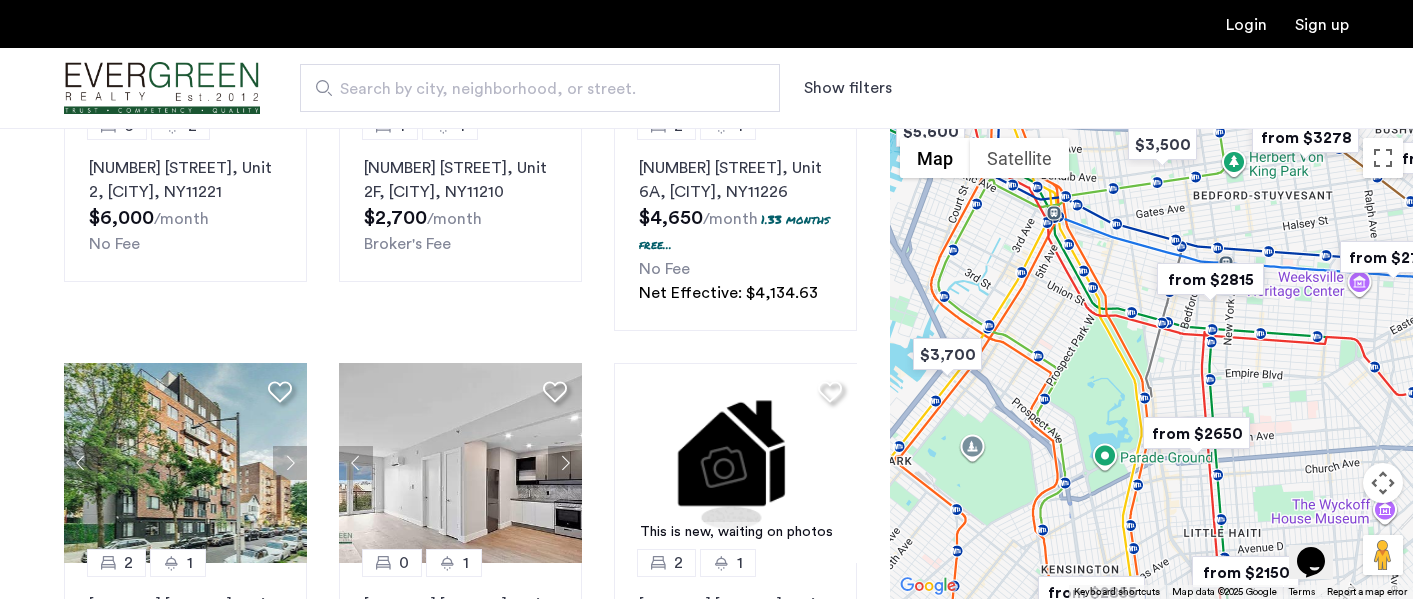 click at bounding box center [1151, 363] 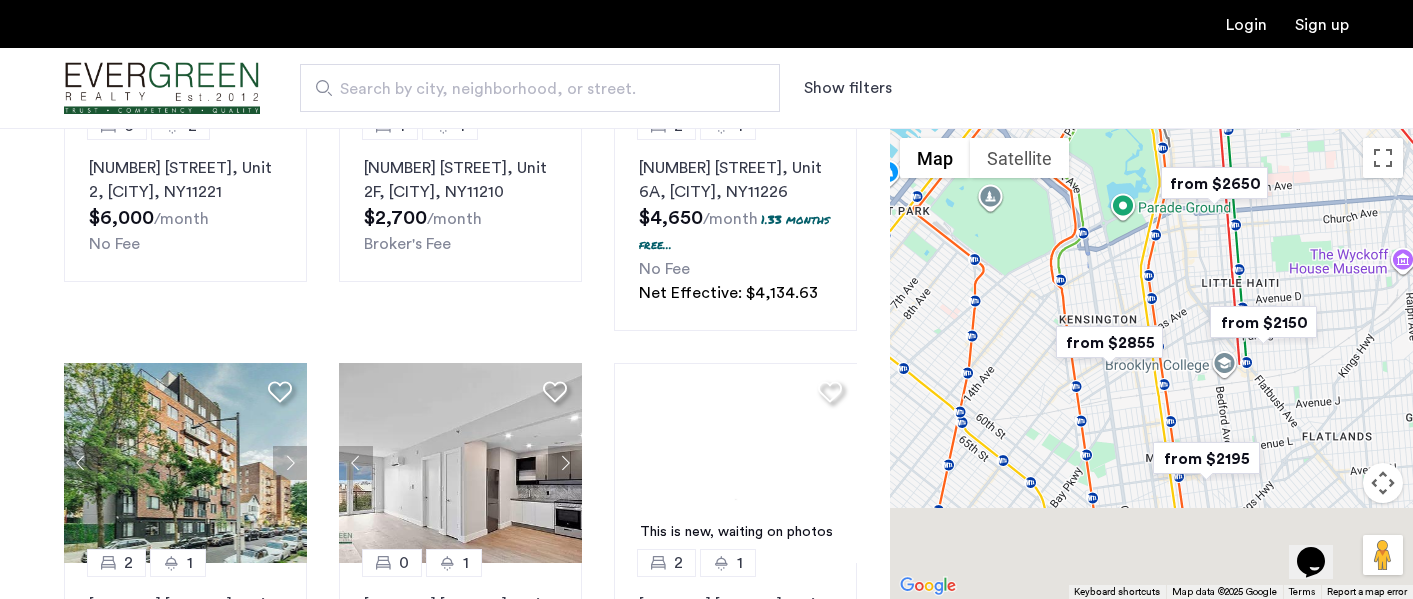 drag, startPoint x: 1132, startPoint y: 443, endPoint x: 1193, endPoint y: 250, distance: 202.41048 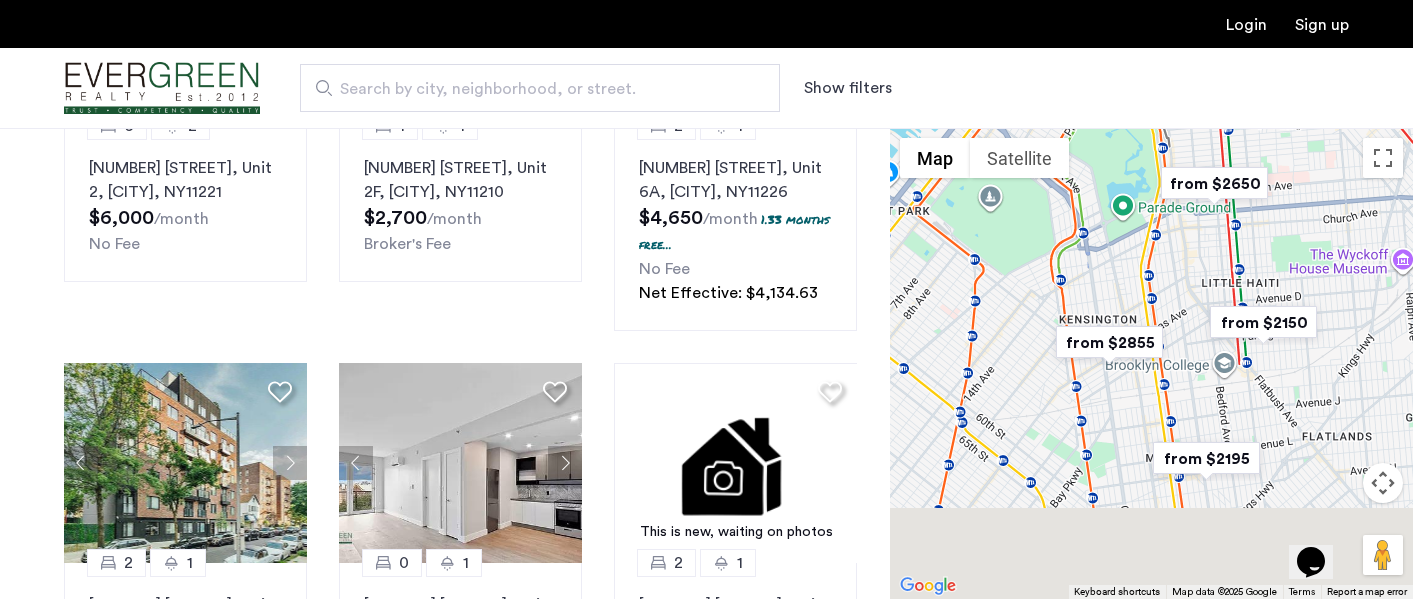 click at bounding box center [1151, 363] 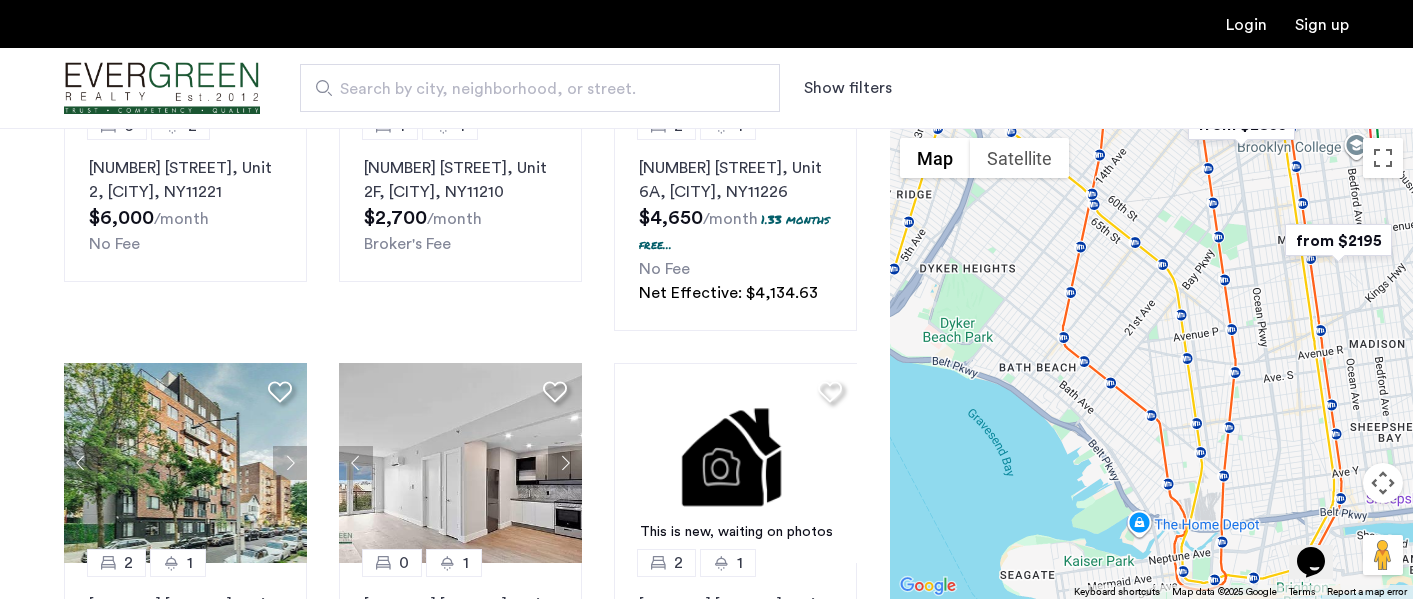 drag, startPoint x: 1089, startPoint y: 444, endPoint x: 1197, endPoint y: 310, distance: 172.10461 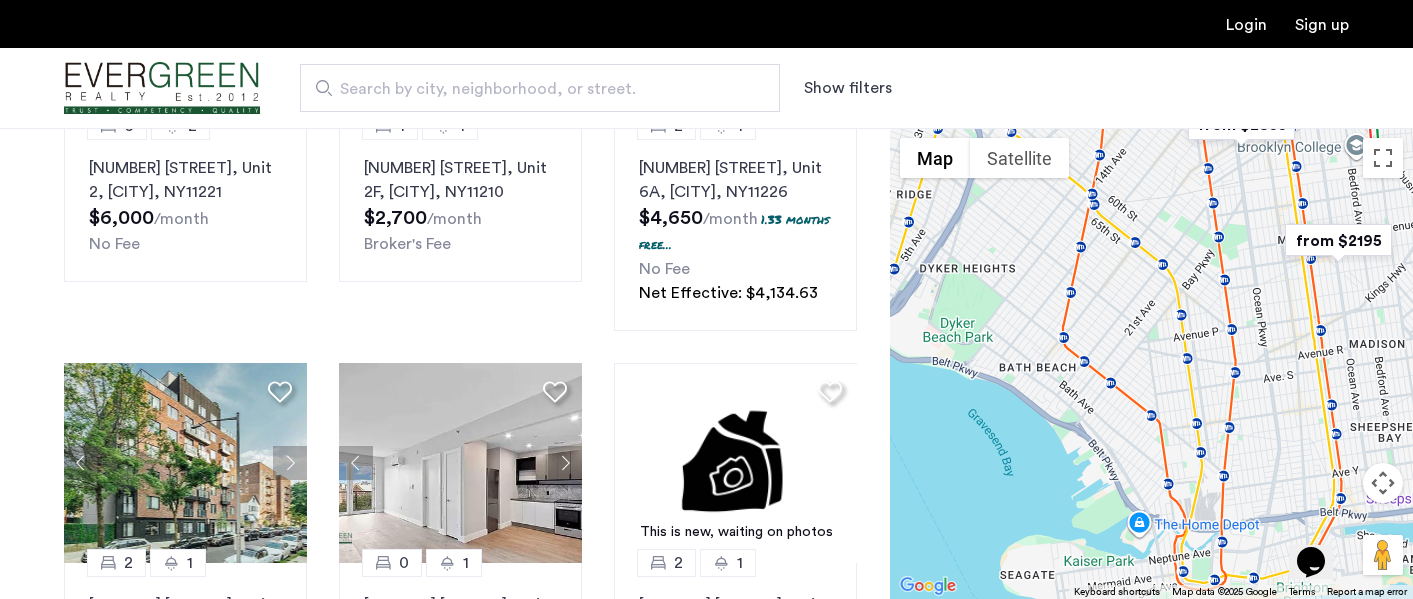 click at bounding box center (1151, 363) 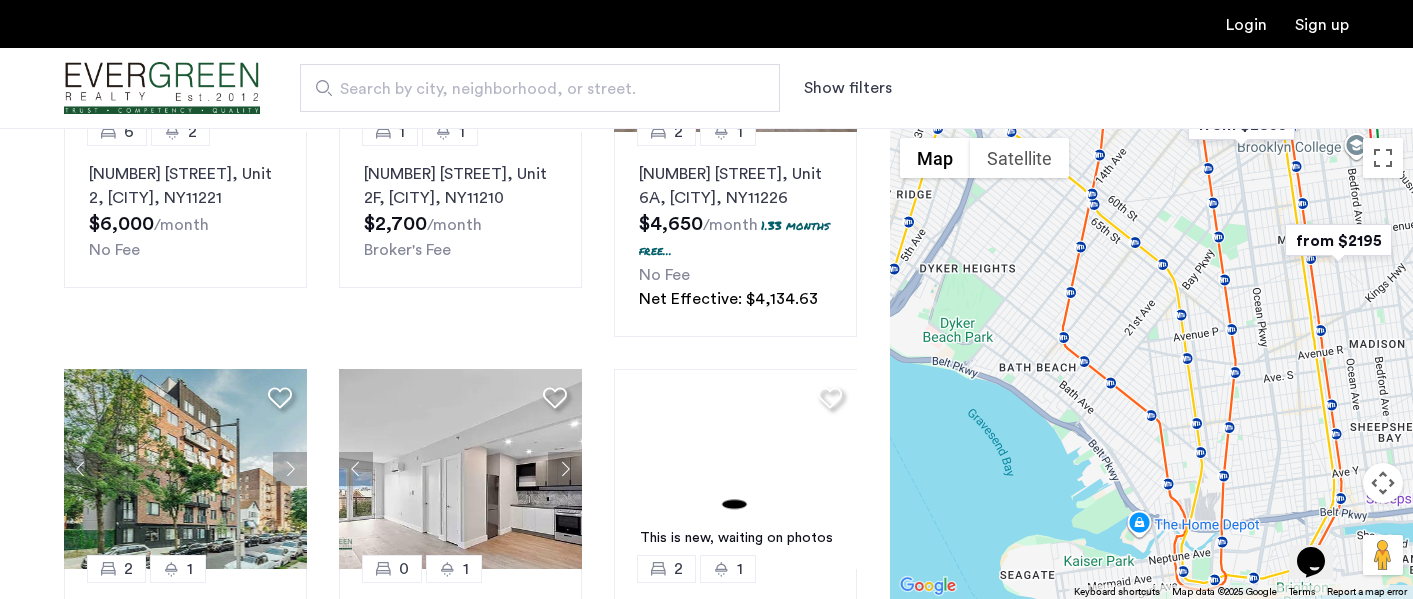 scroll, scrollTop: 0, scrollLeft: 0, axis: both 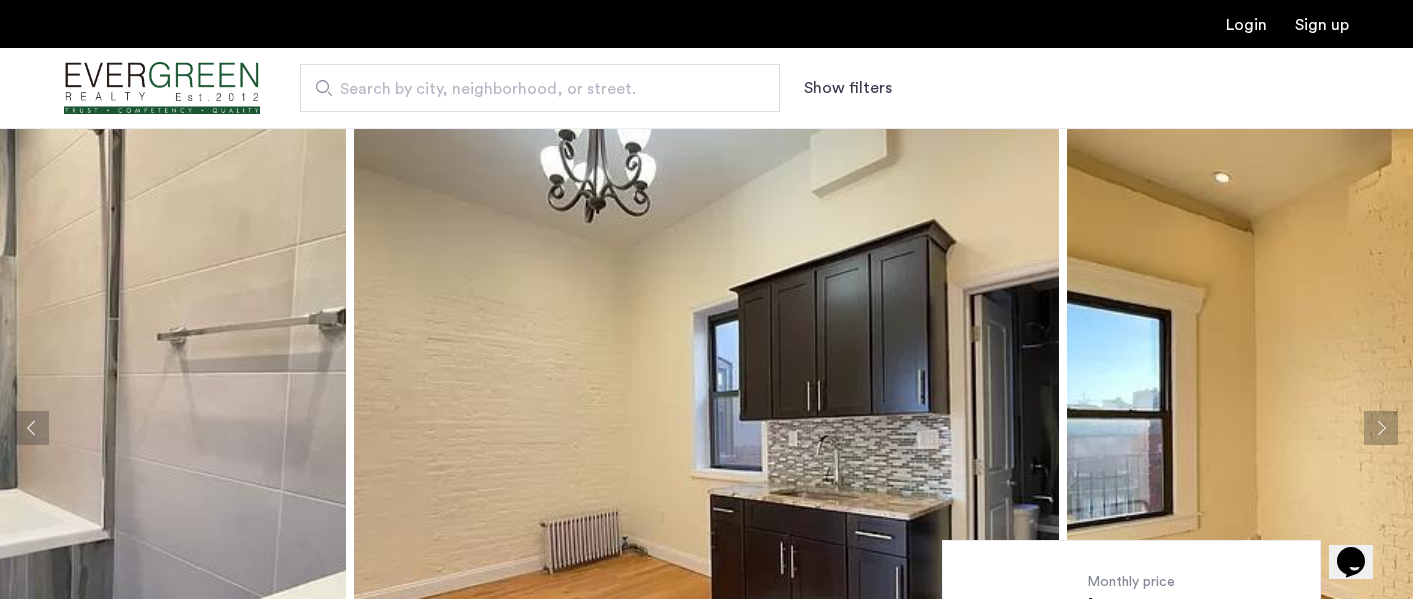click 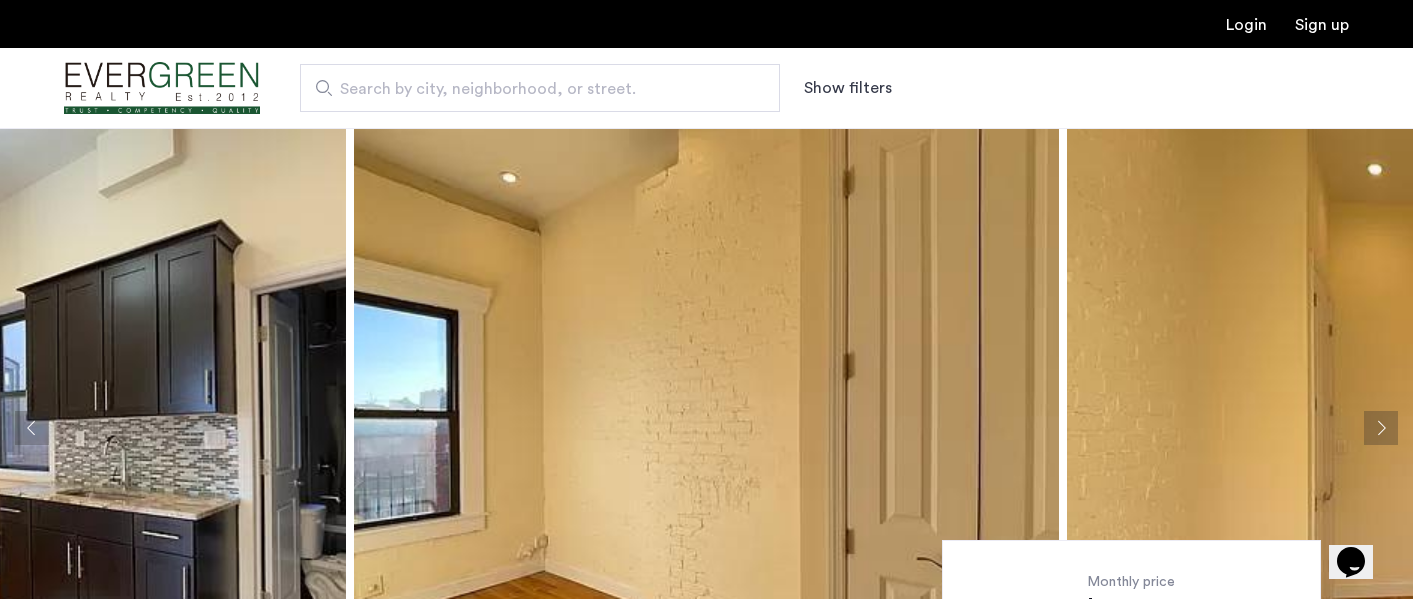 click 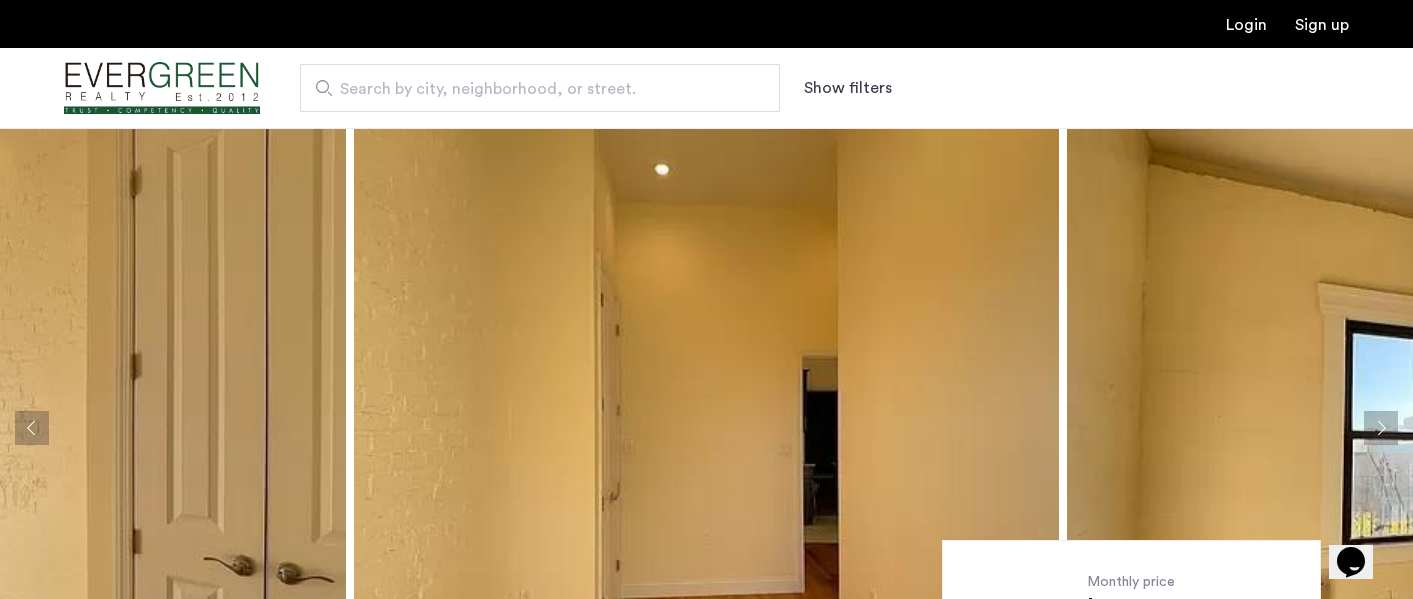 click 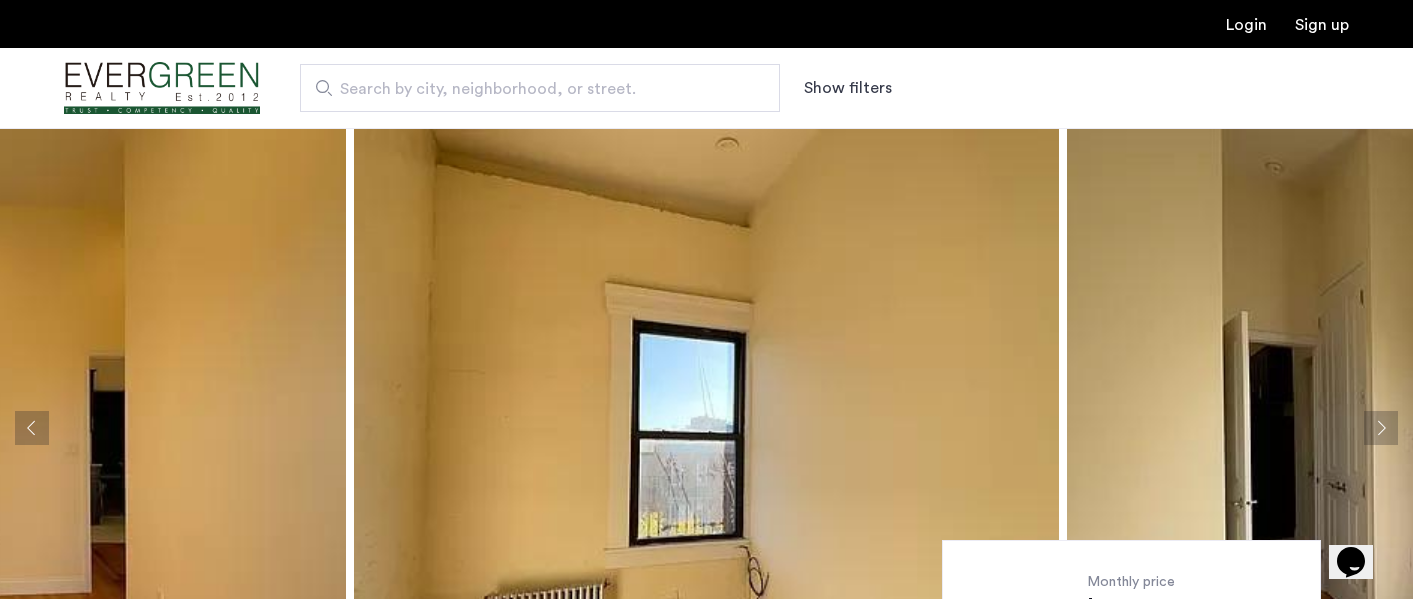 click 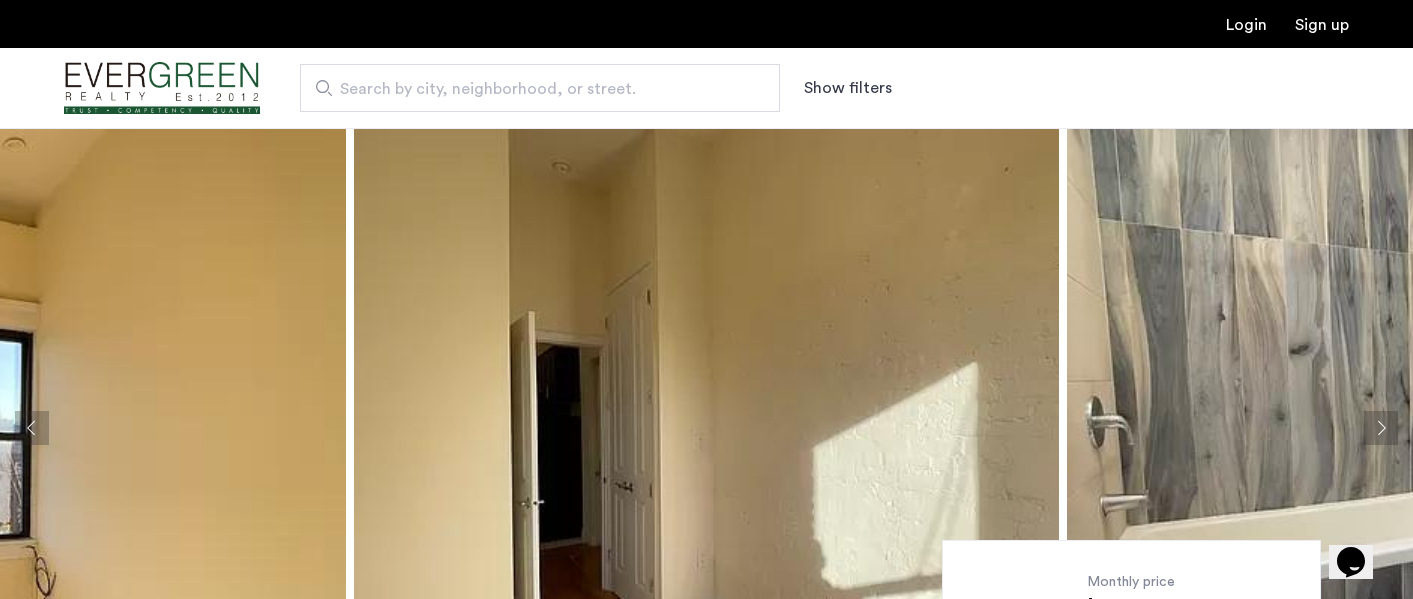click 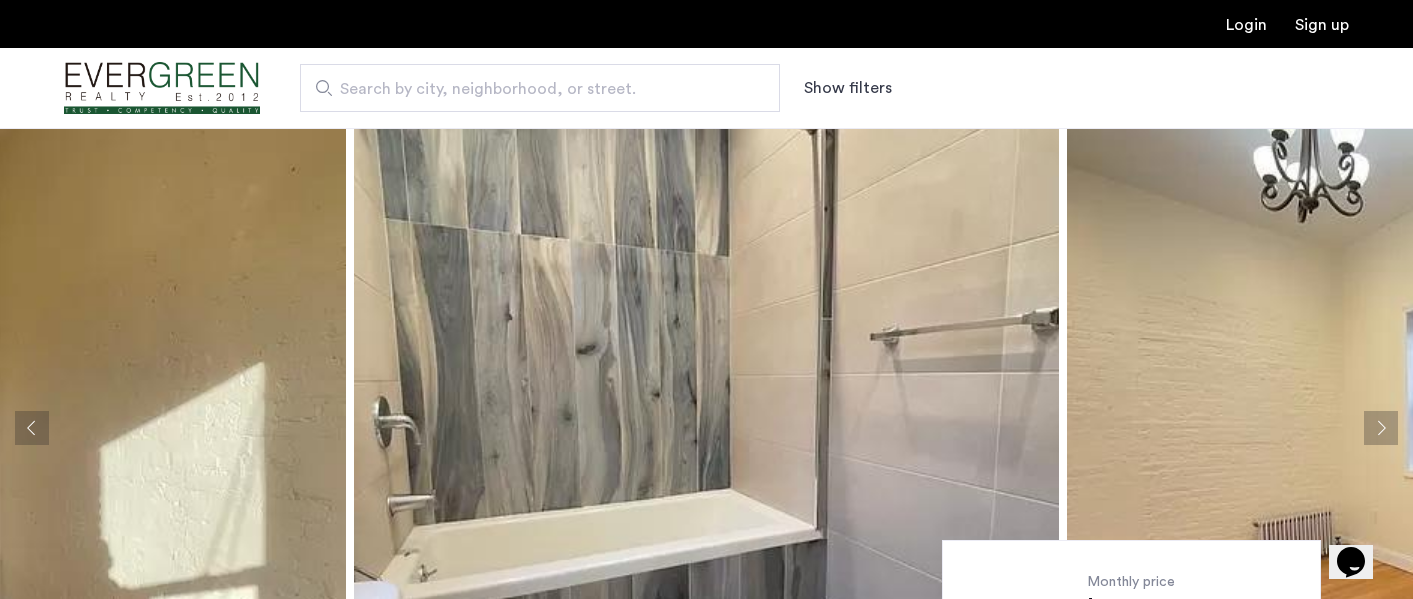 click 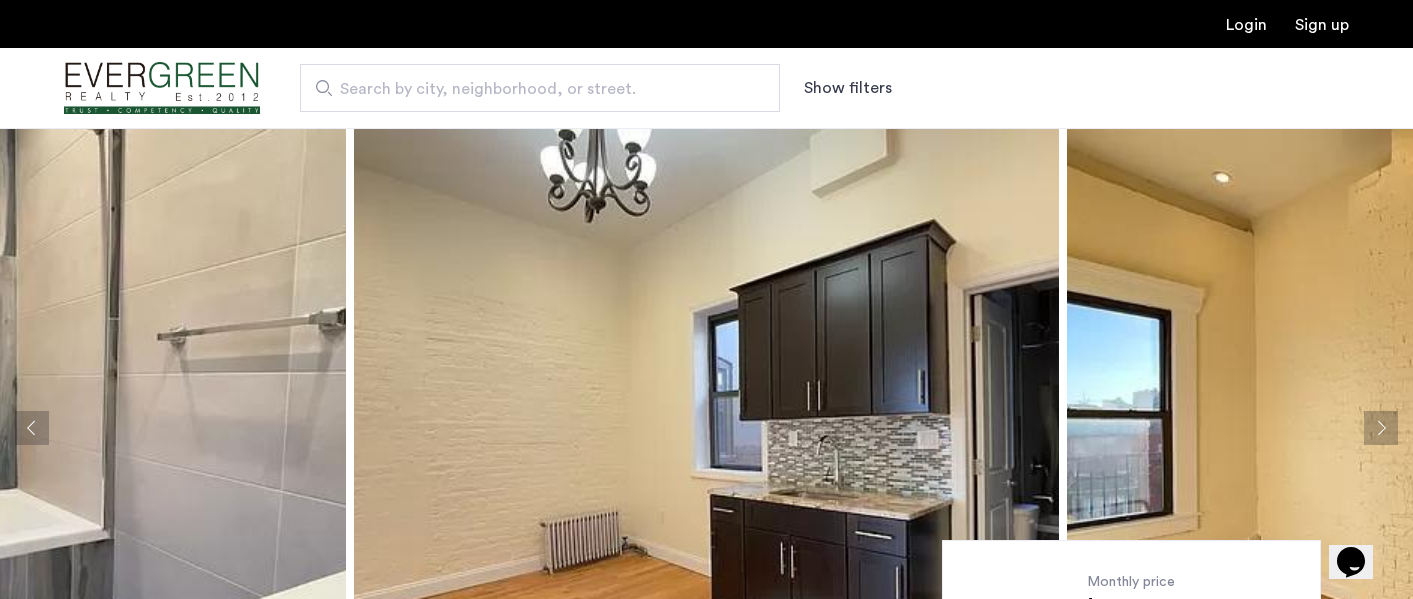 click 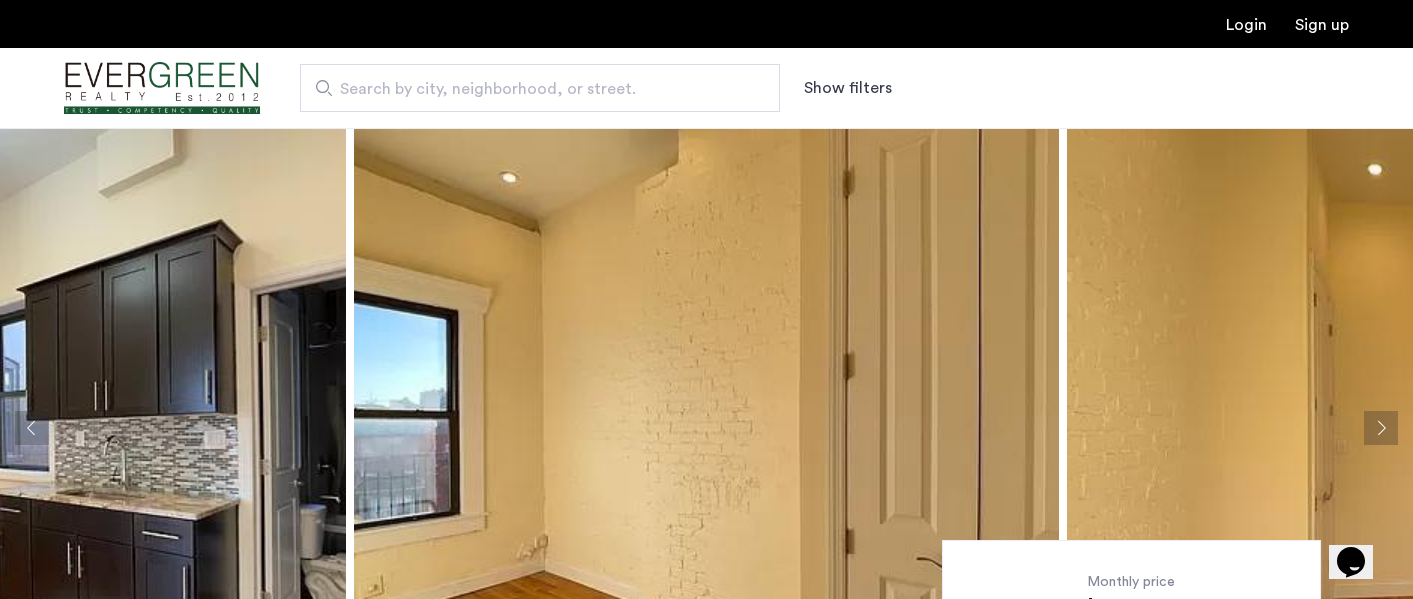 click 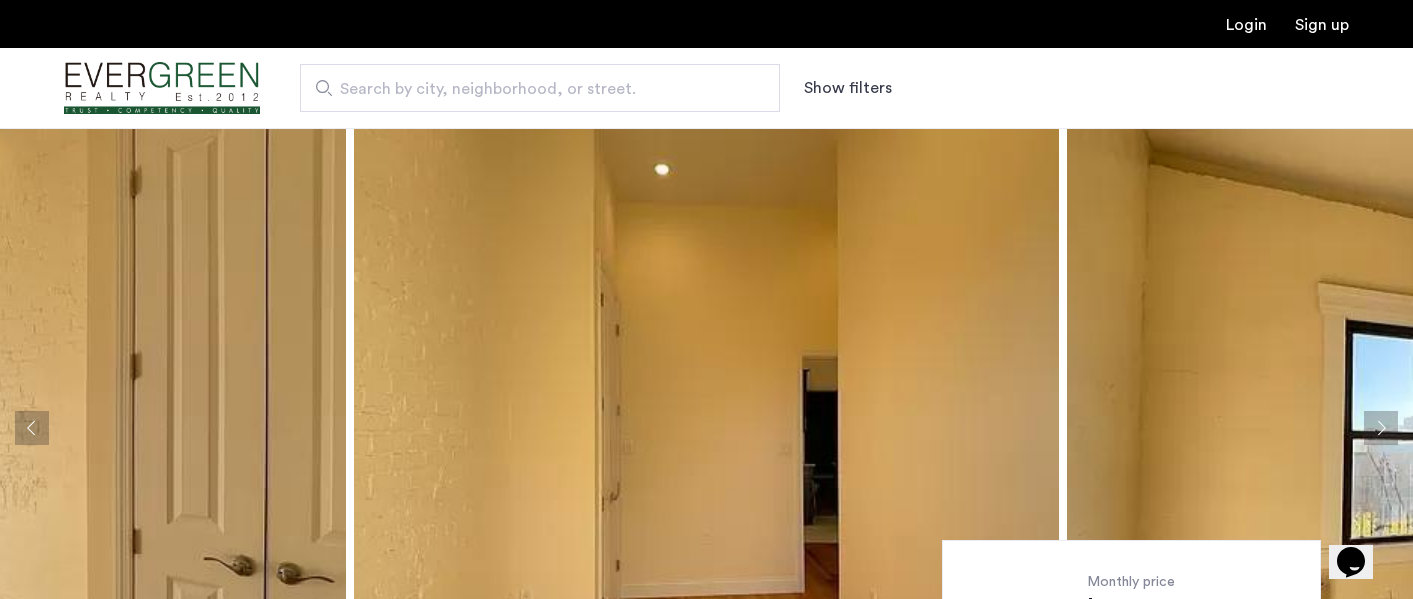 click 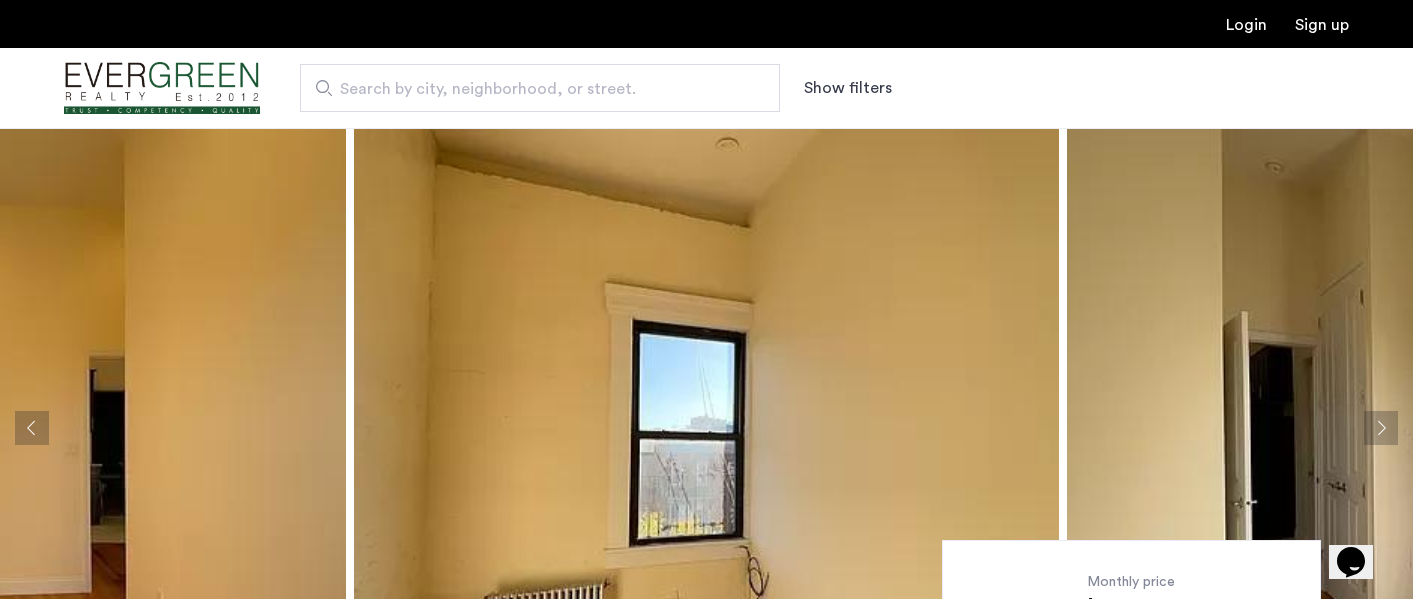 click 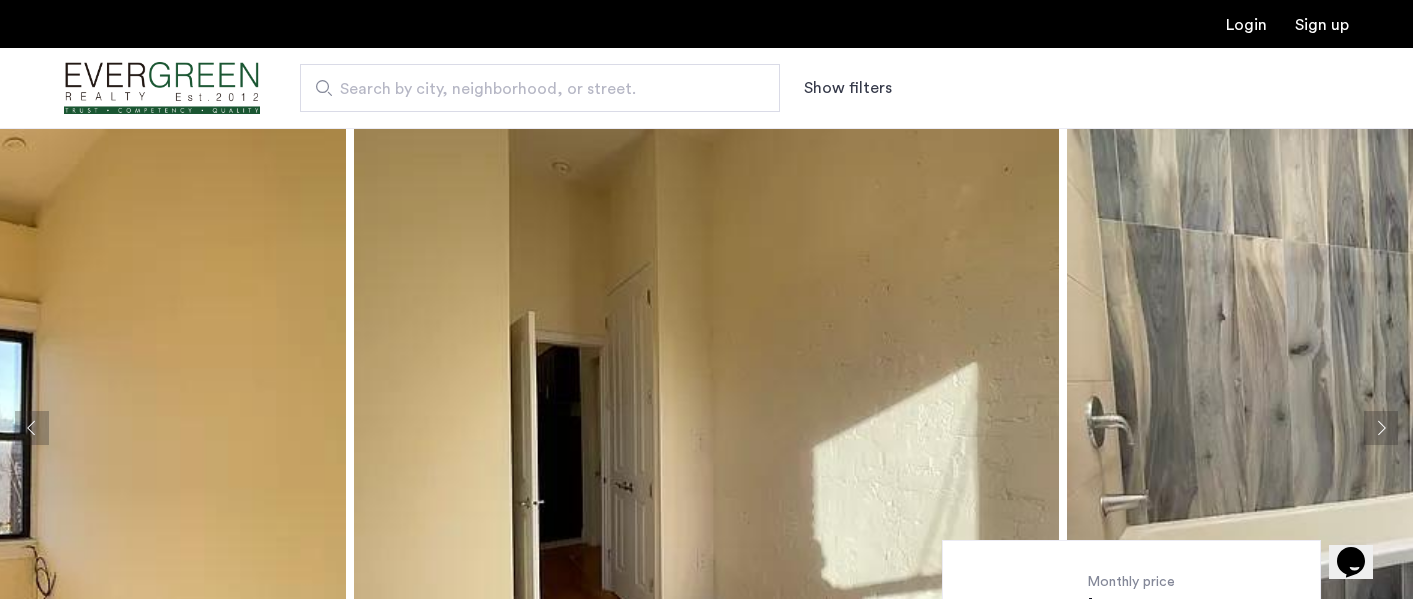 click 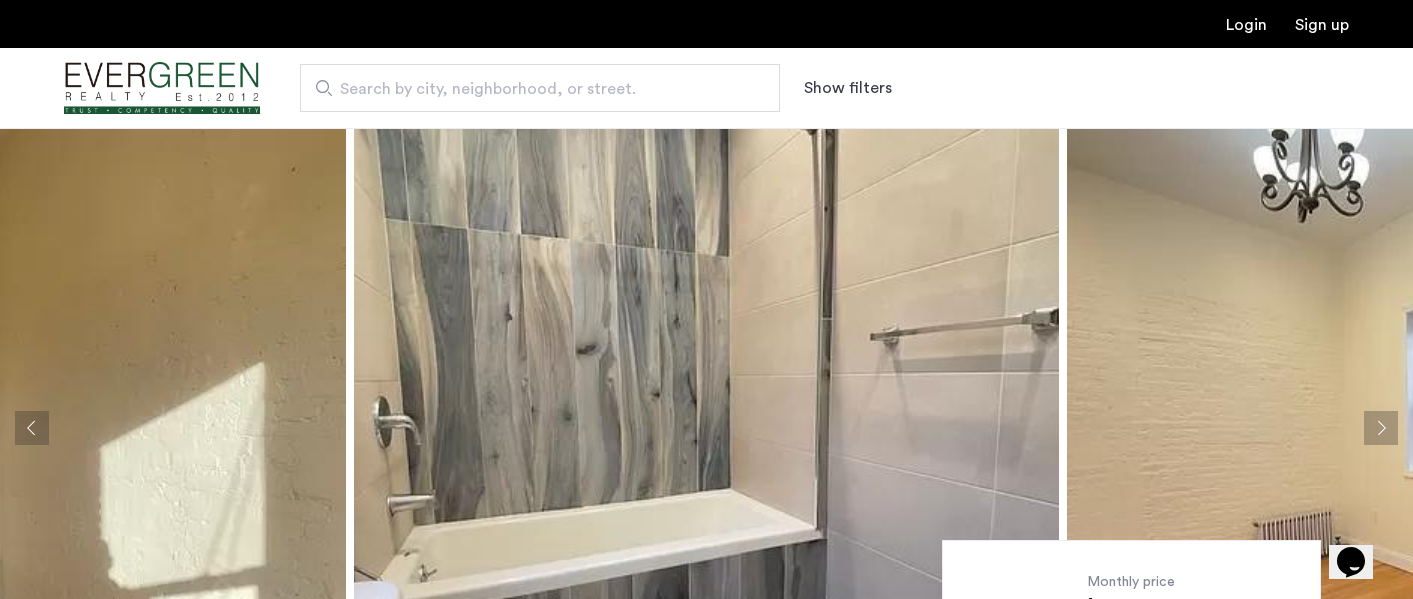 click 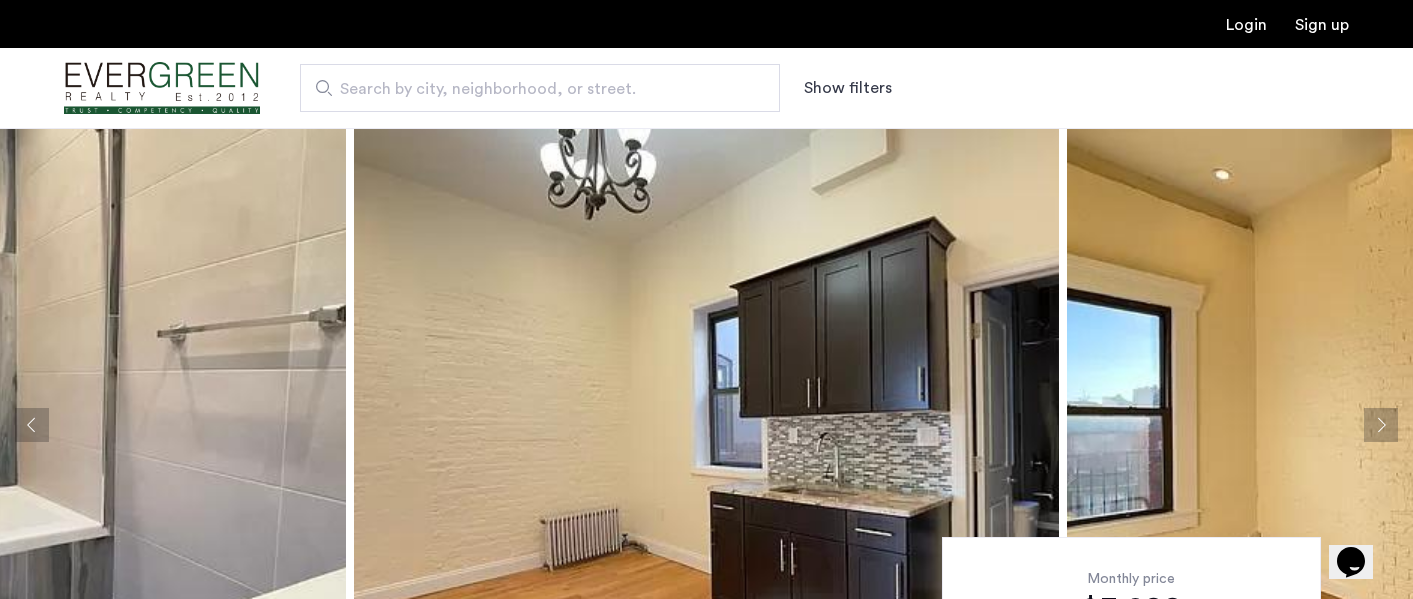 scroll, scrollTop: 0, scrollLeft: 0, axis: both 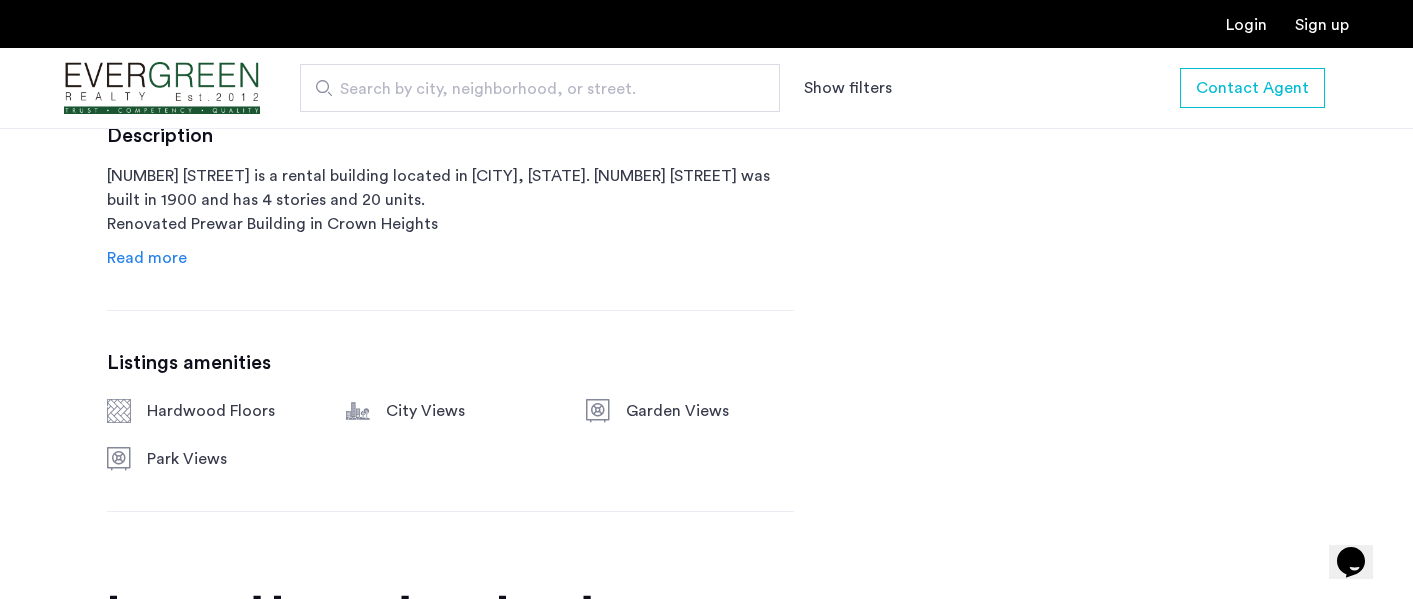 click on "Read more" 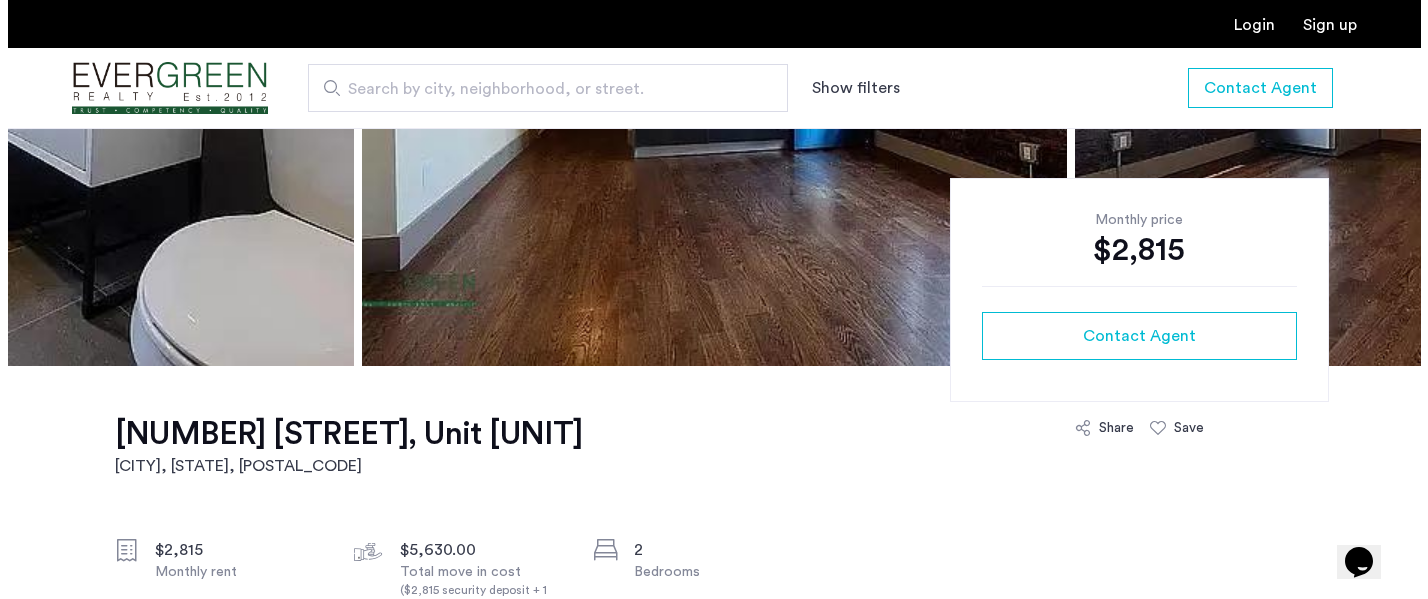 scroll, scrollTop: 0, scrollLeft: 0, axis: both 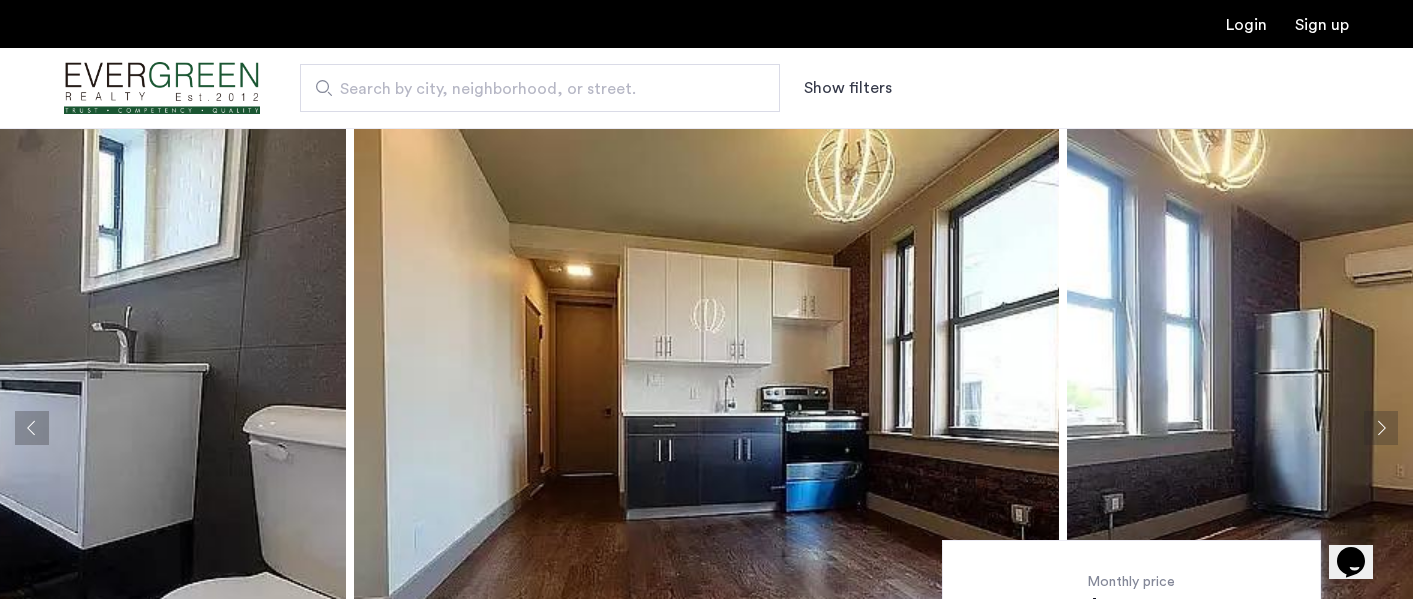 click 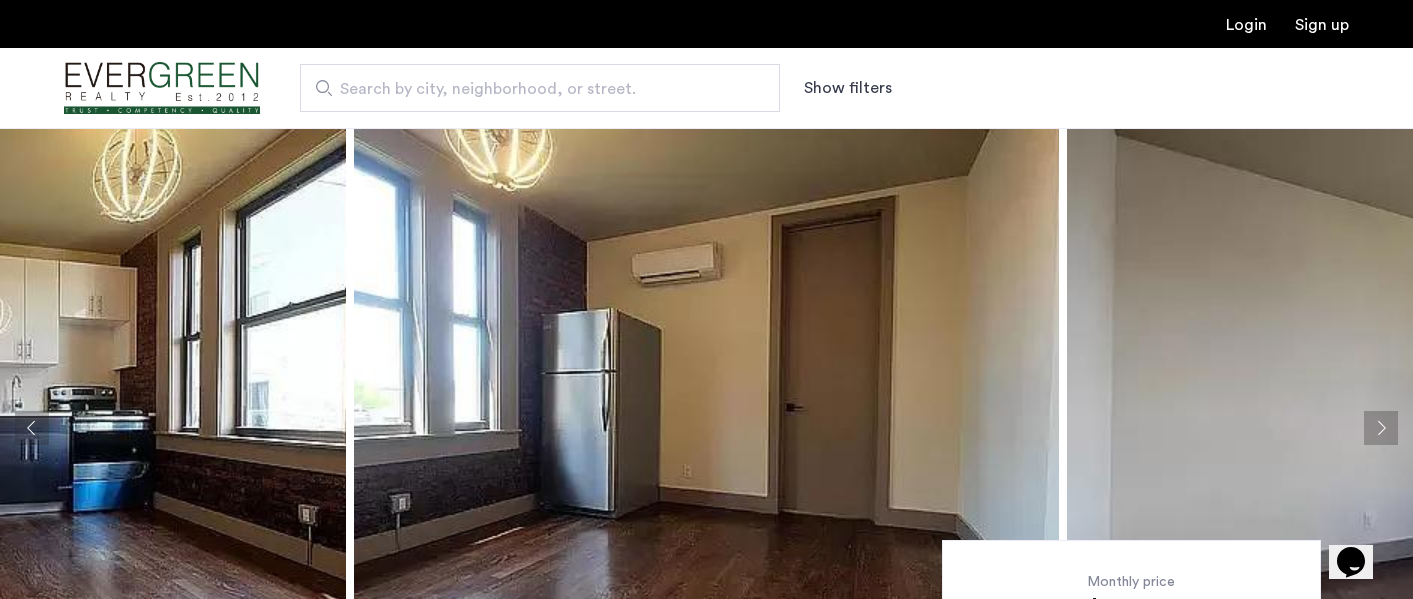 click 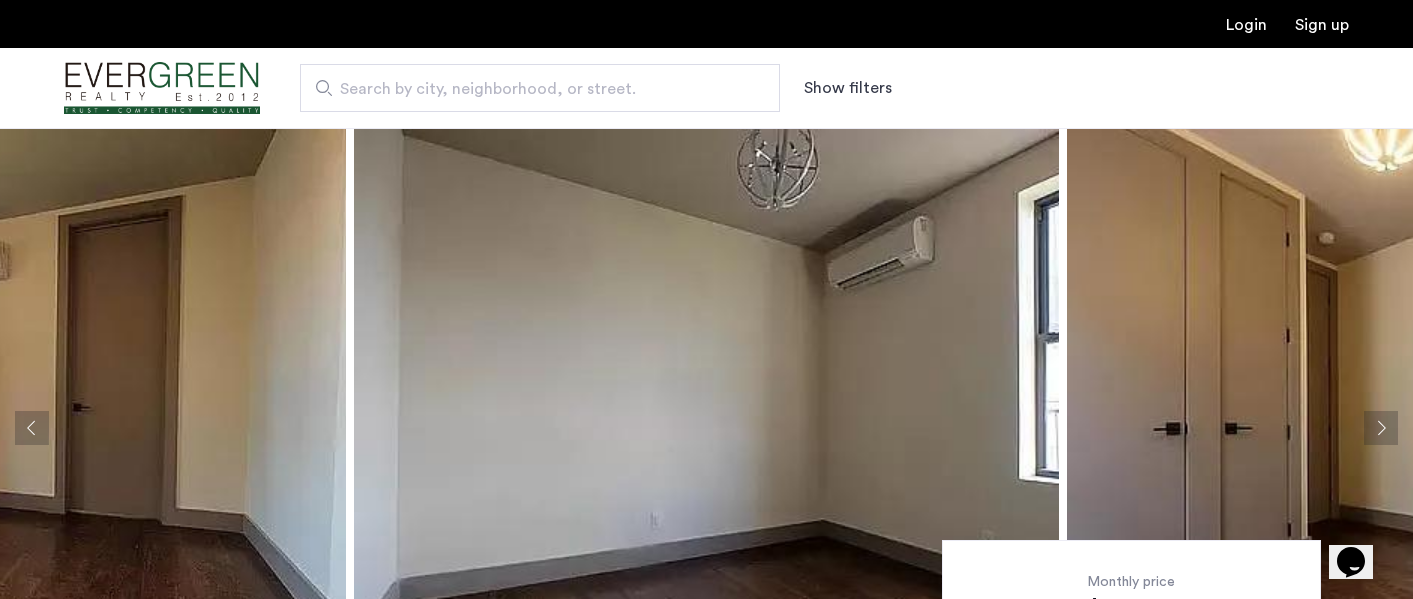click 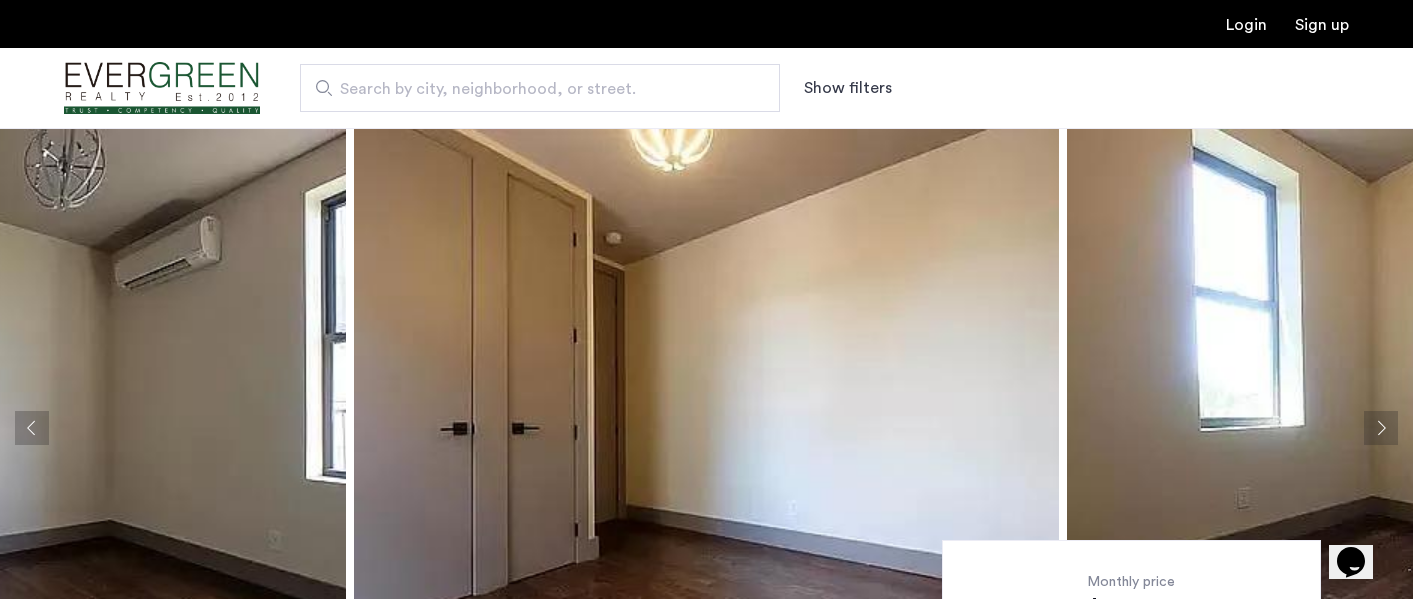 click 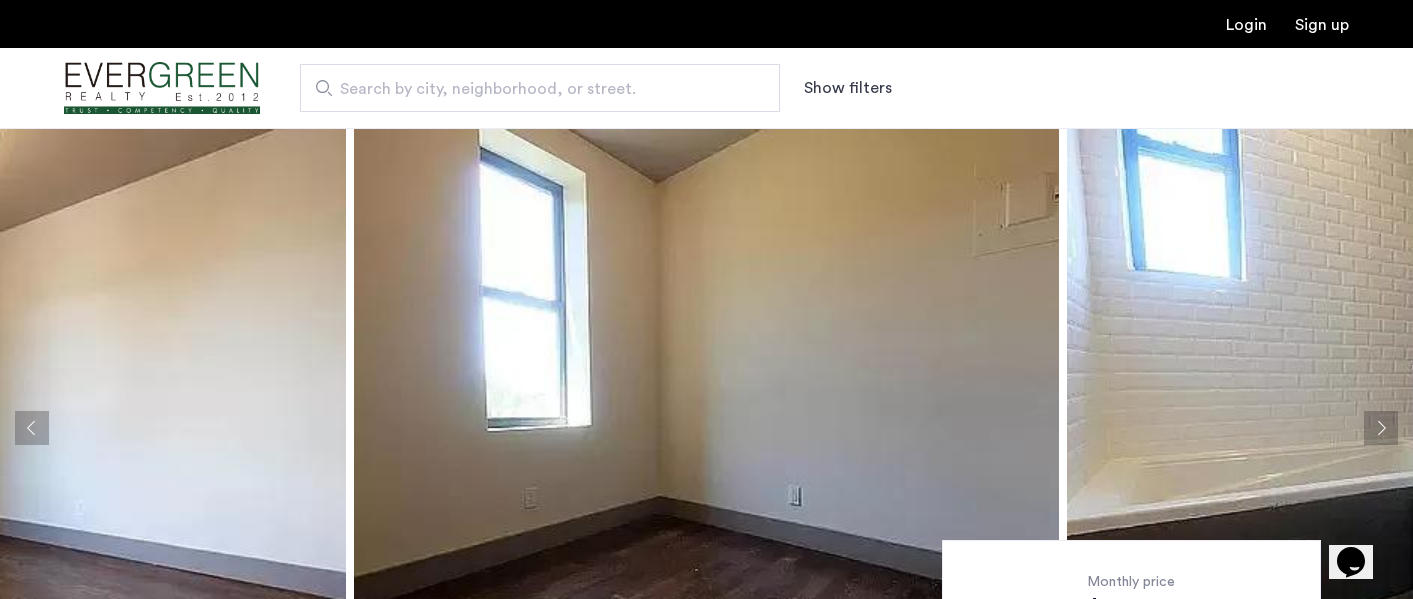 click 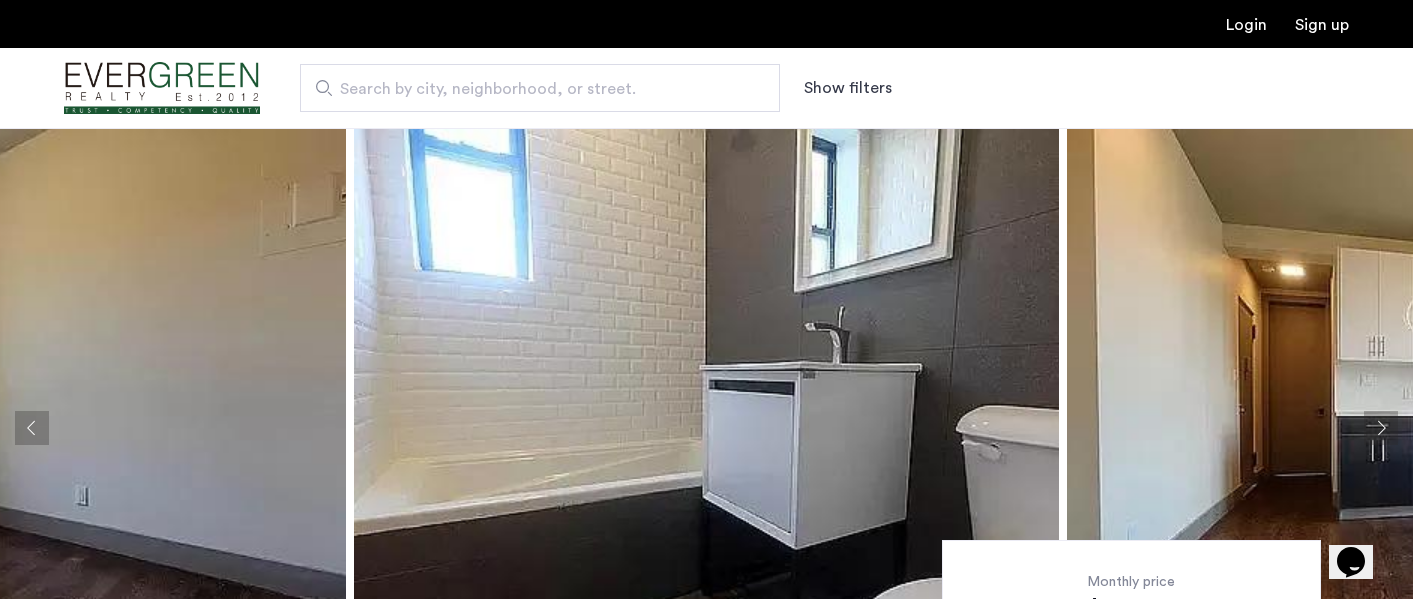 click 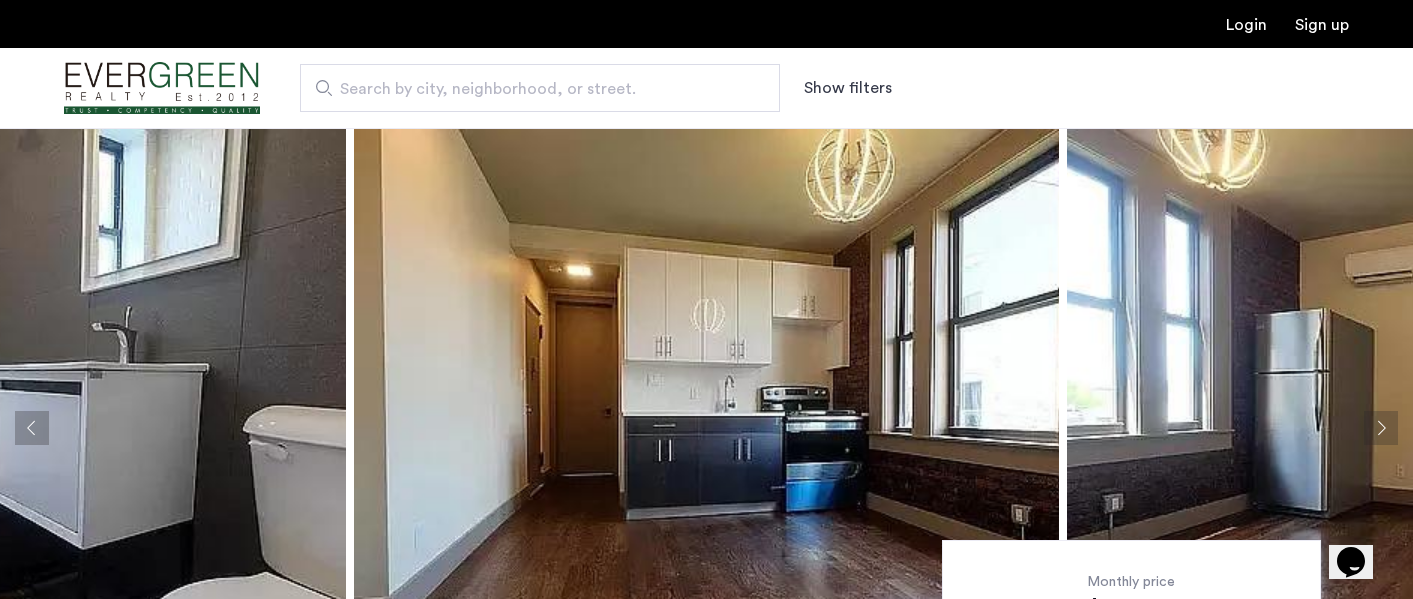 click 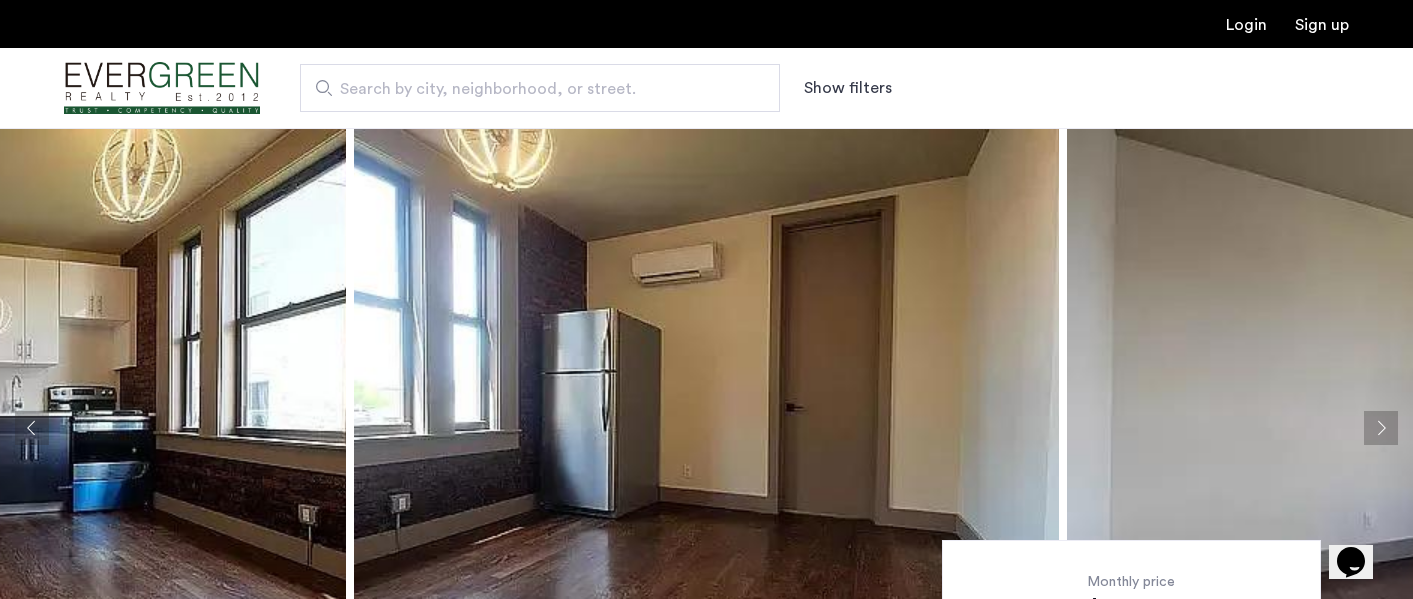 click 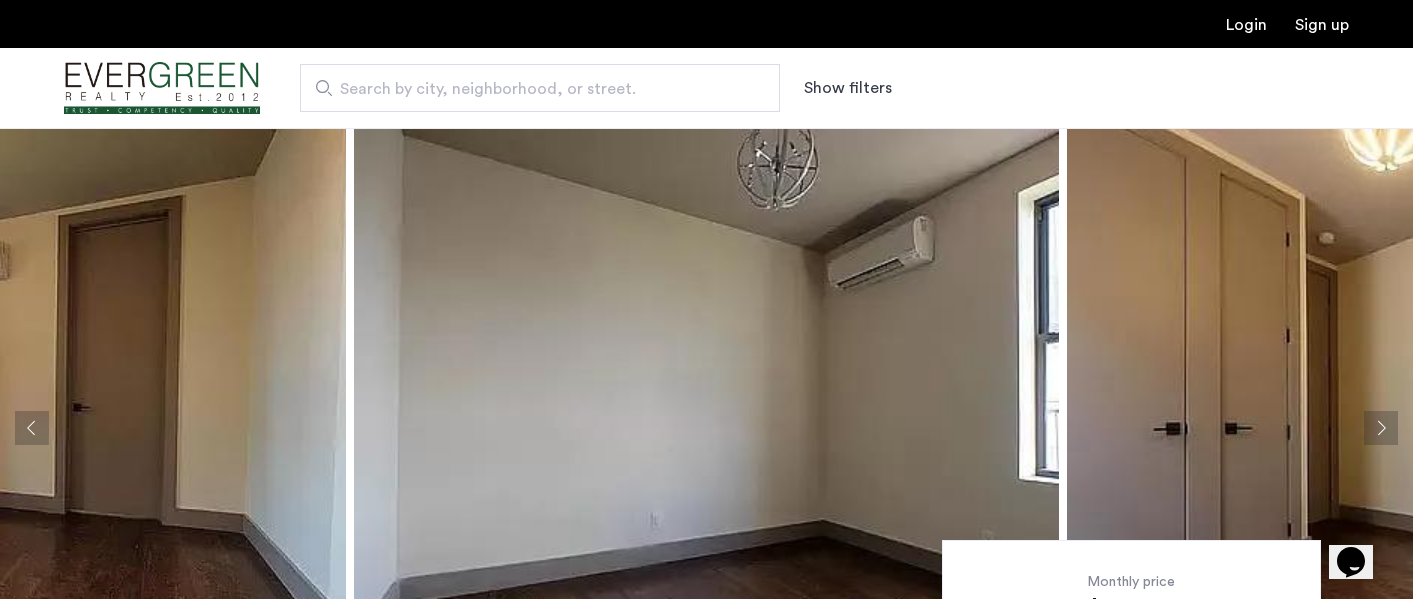 click 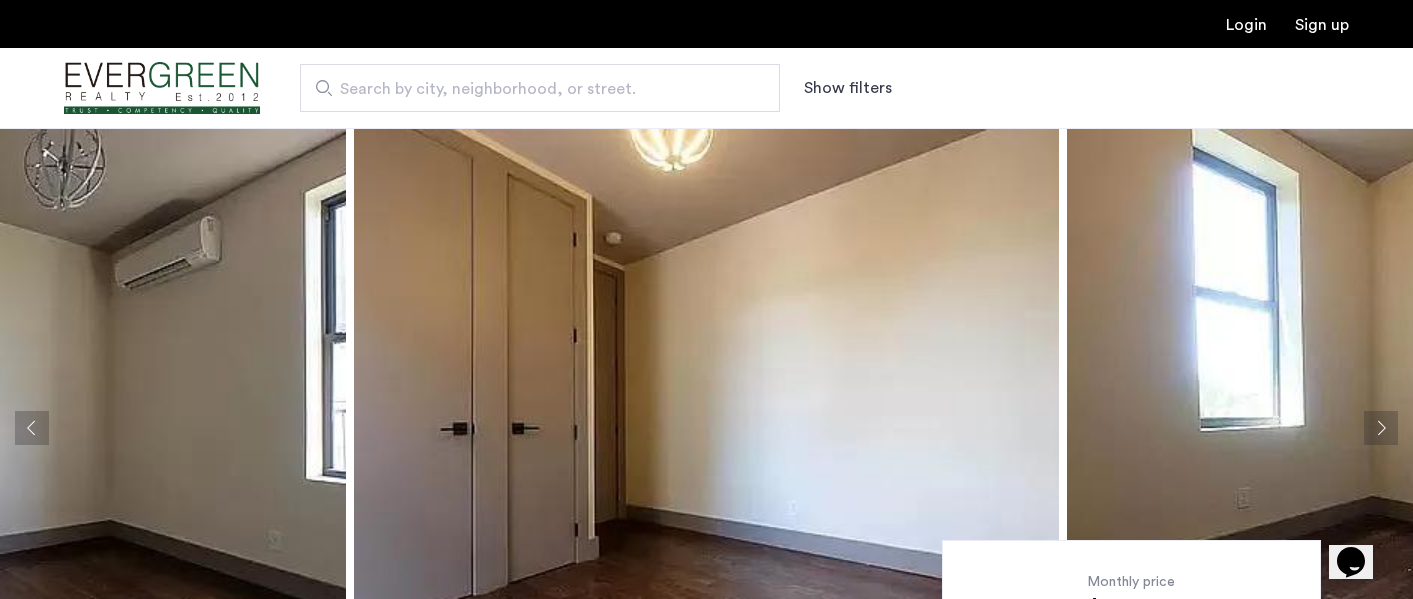 click 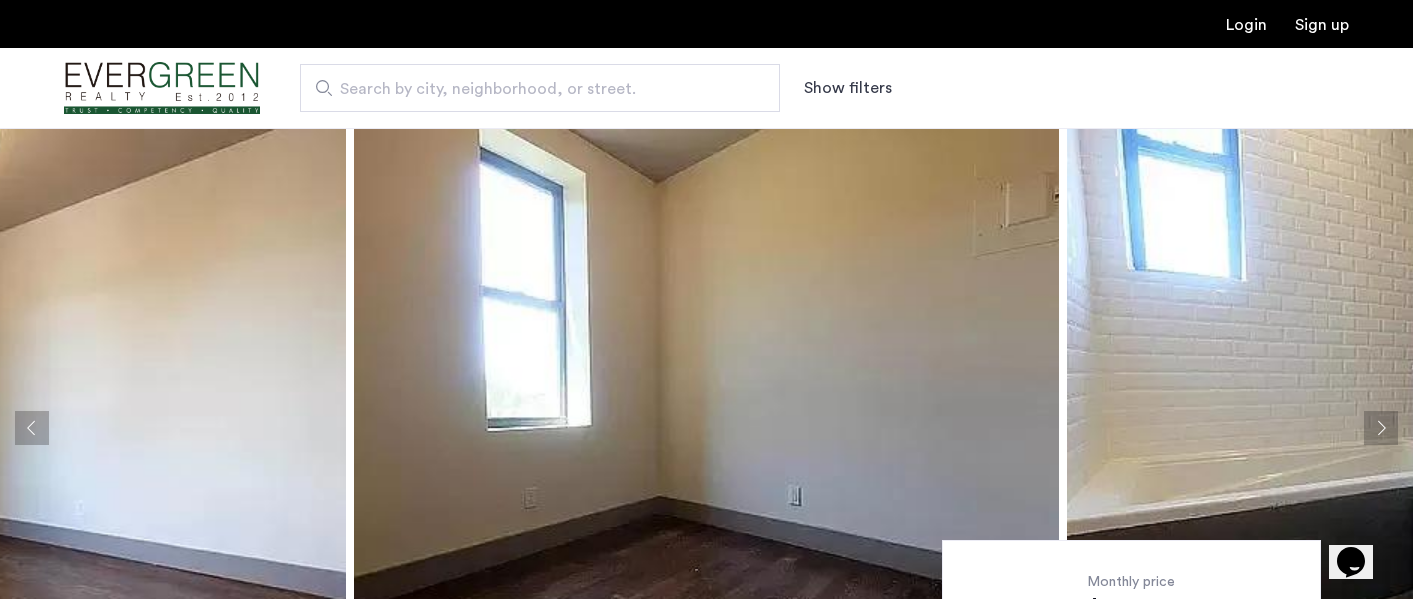 click 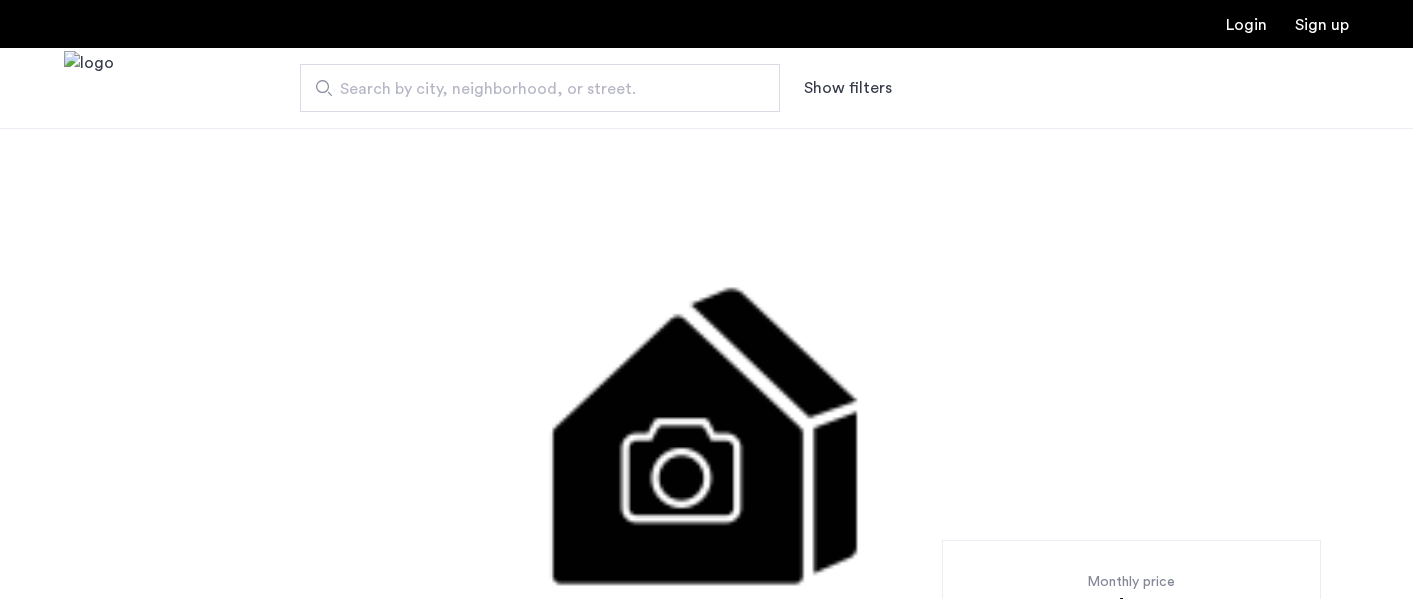 scroll, scrollTop: 0, scrollLeft: 0, axis: both 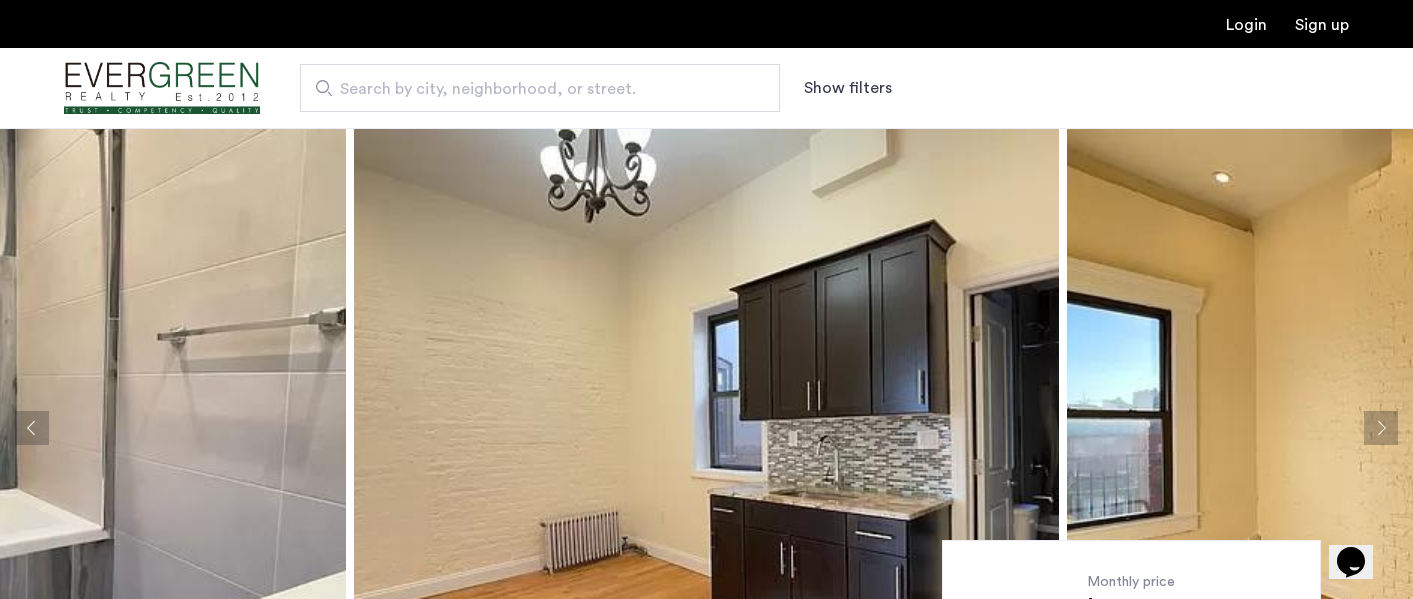 click at bounding box center [162, 88] 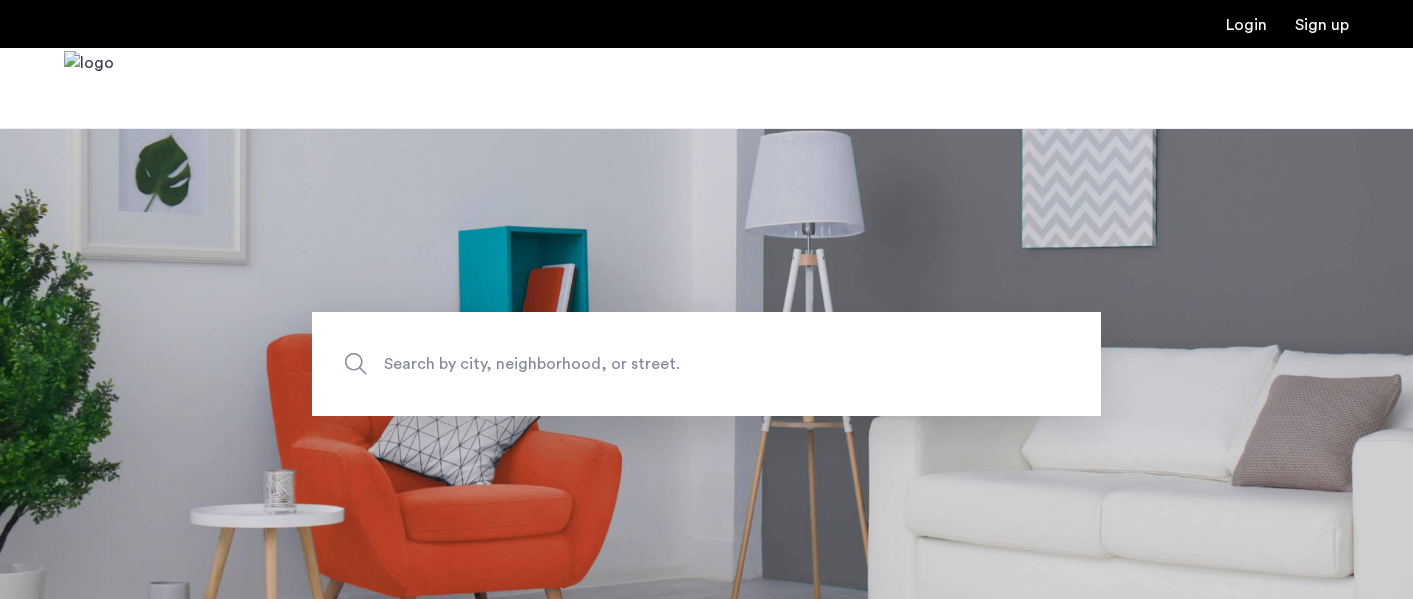 scroll, scrollTop: 0, scrollLeft: 0, axis: both 